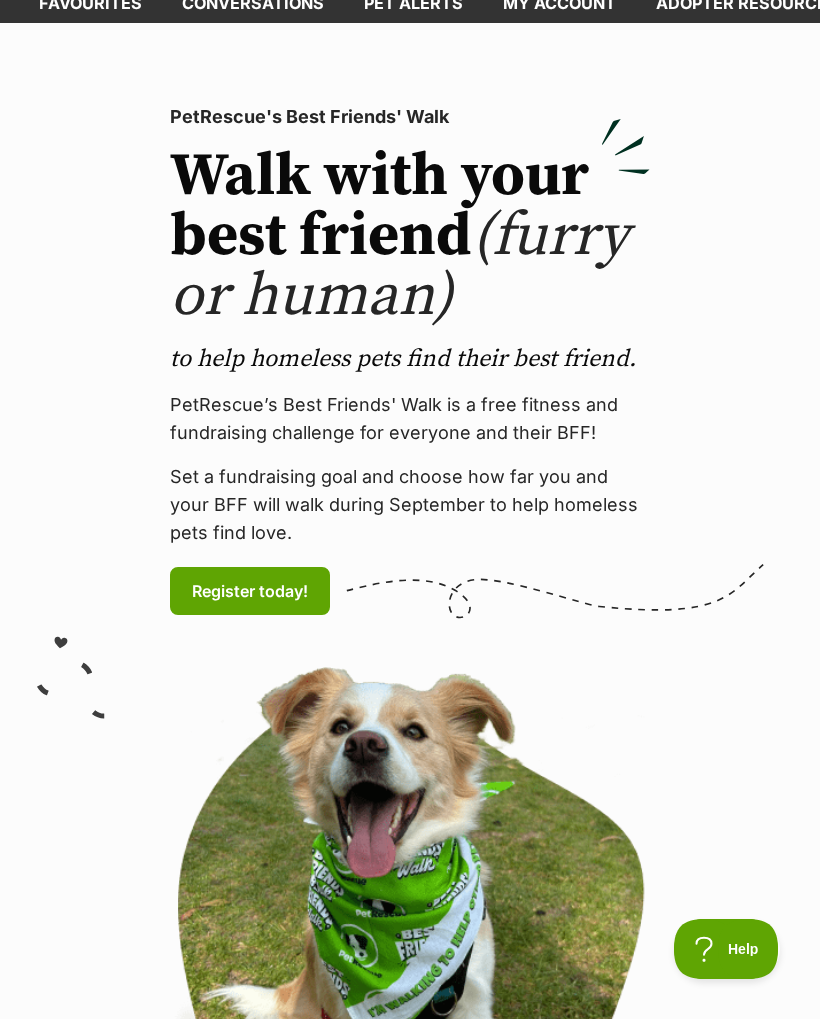 scroll, scrollTop: 0, scrollLeft: 0, axis: both 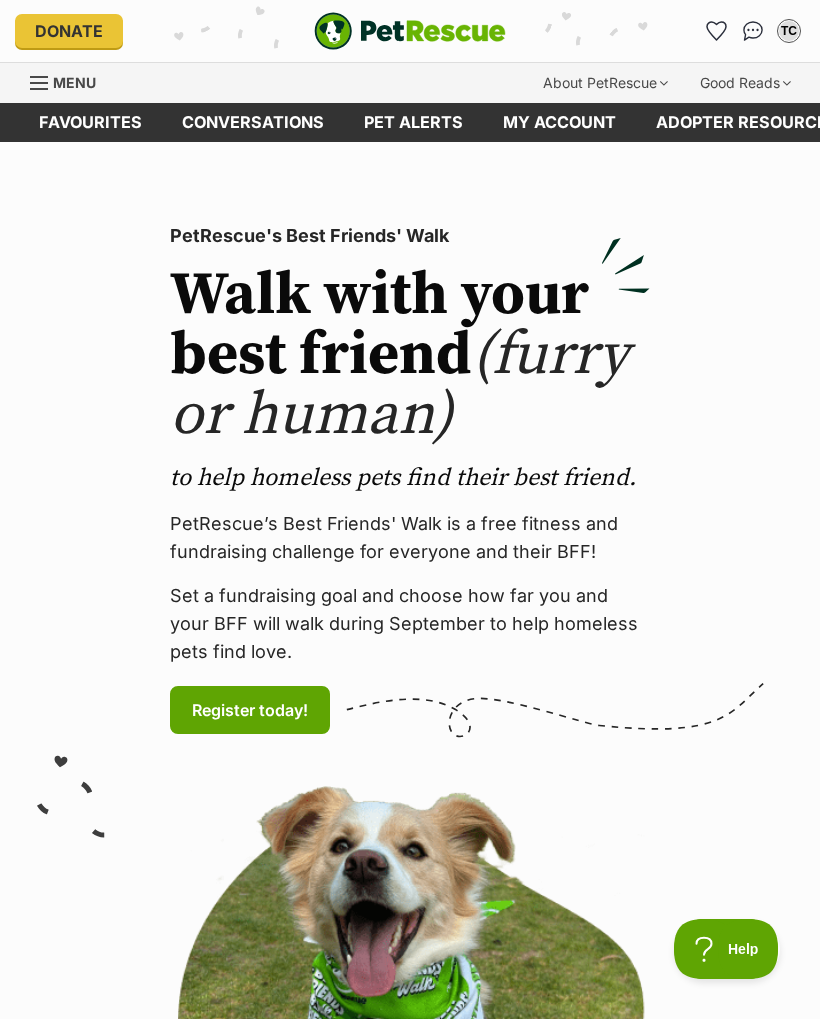 click at bounding box center [40, 83] 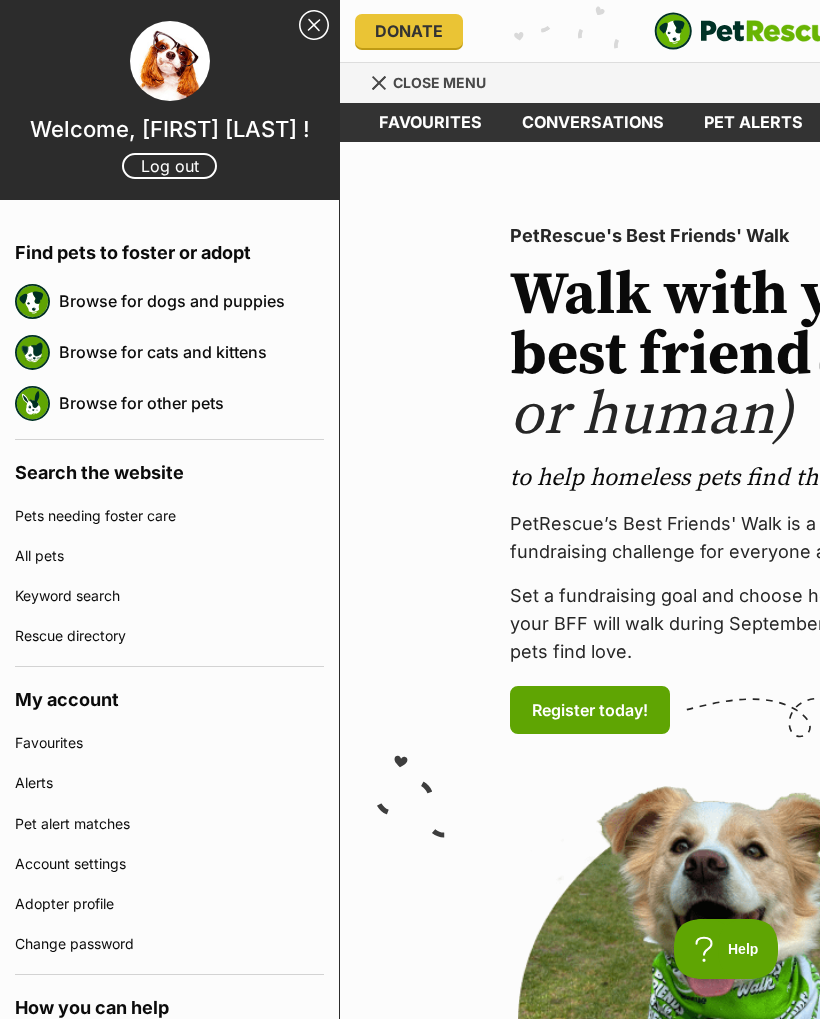 click on "Browse for dogs and puppies" at bounding box center [191, 301] 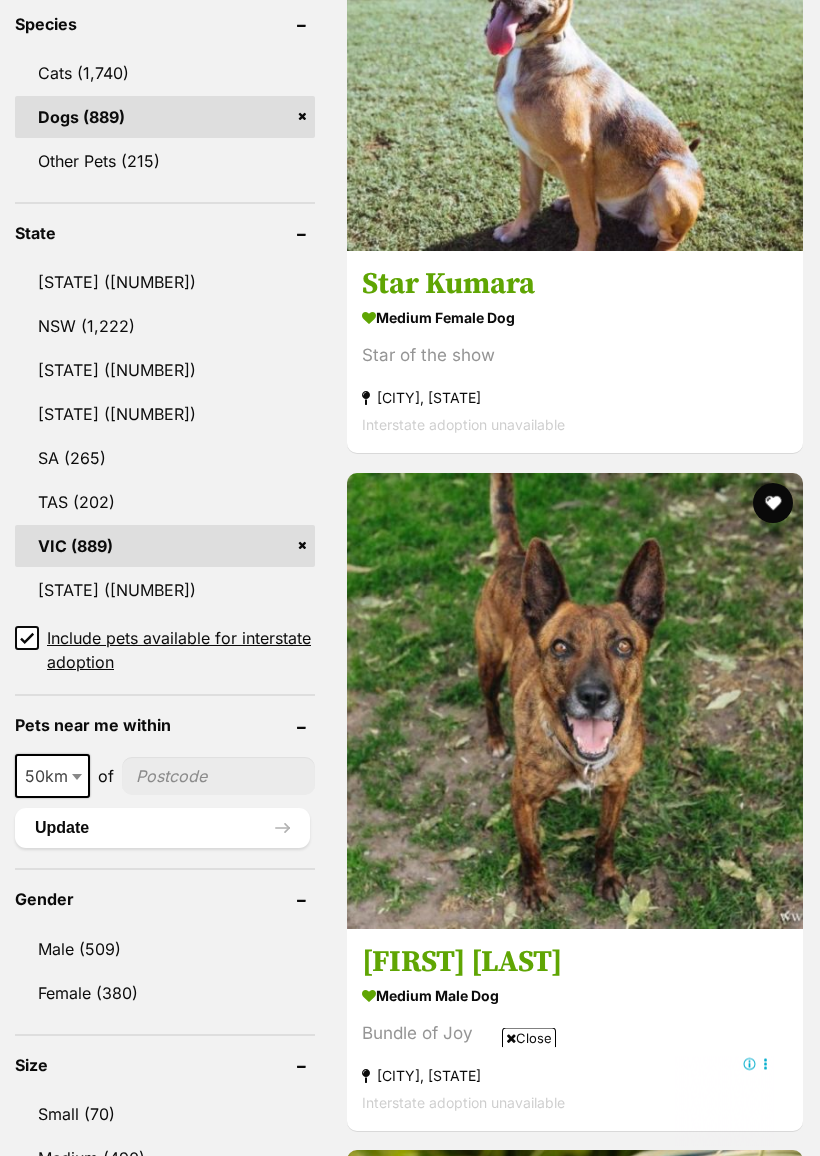 scroll, scrollTop: 1003, scrollLeft: 0, axis: vertical 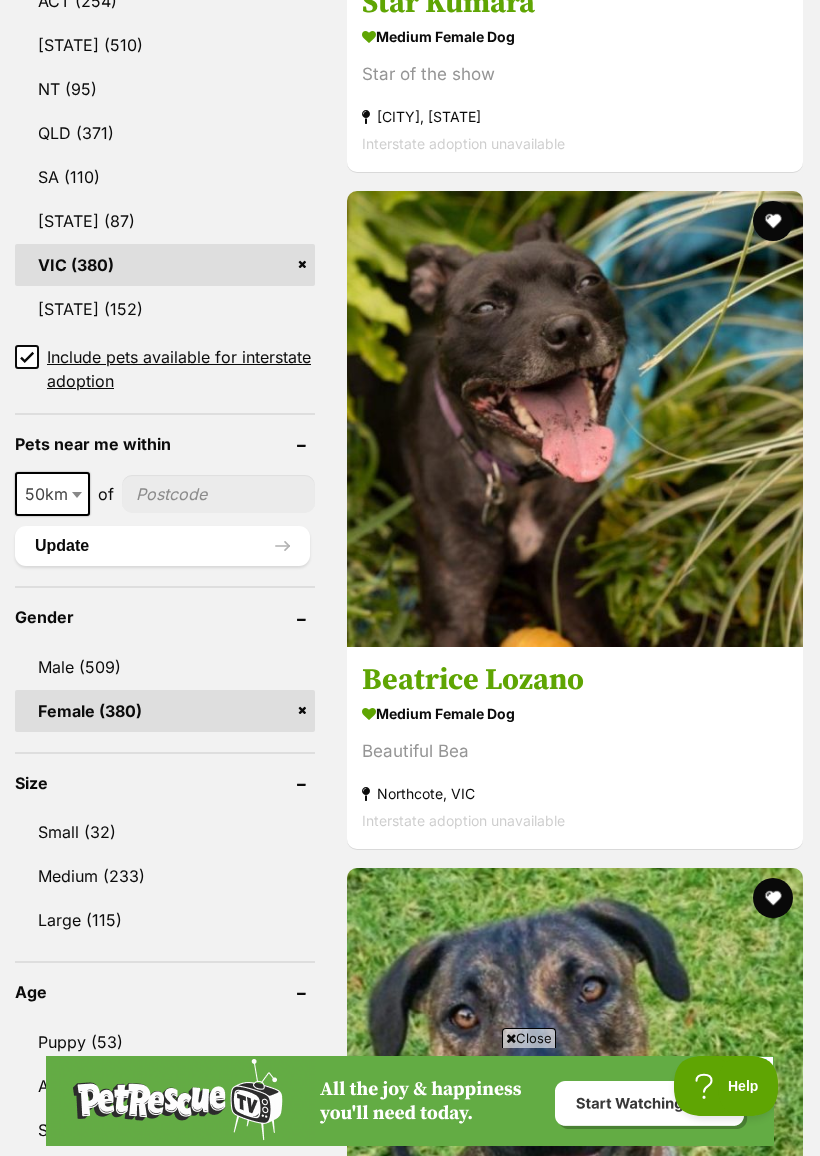click on "Small (32)" at bounding box center [165, 832] 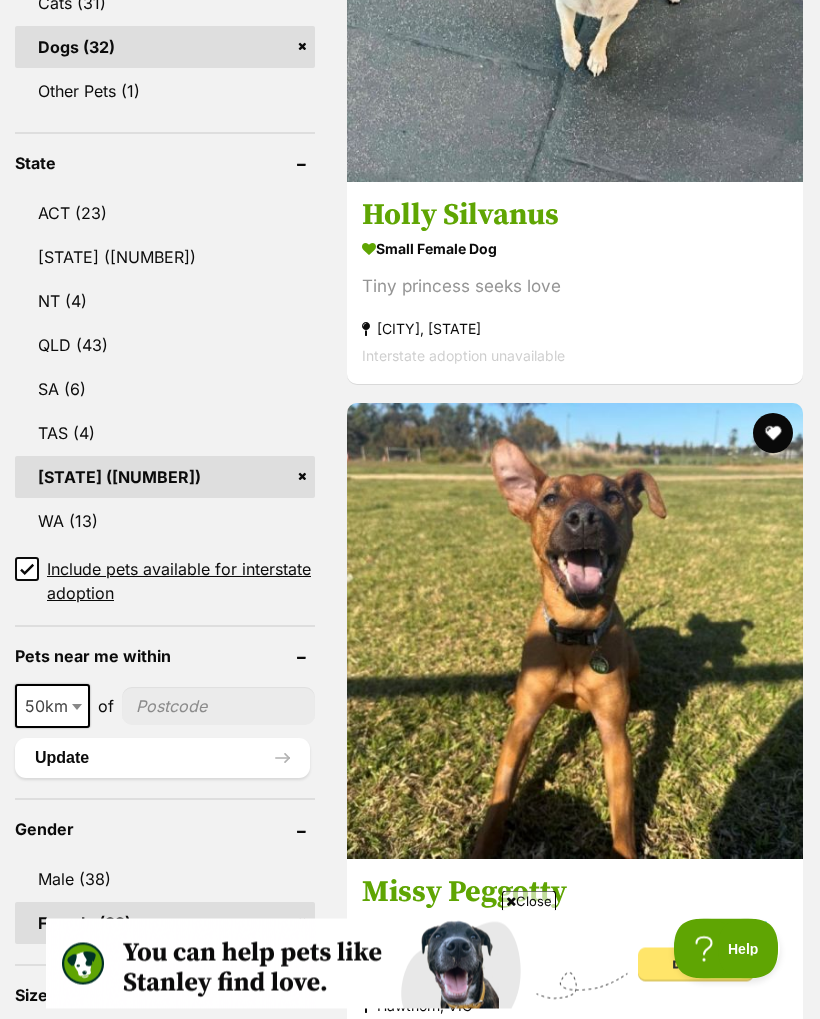scroll, scrollTop: 1076, scrollLeft: 0, axis: vertical 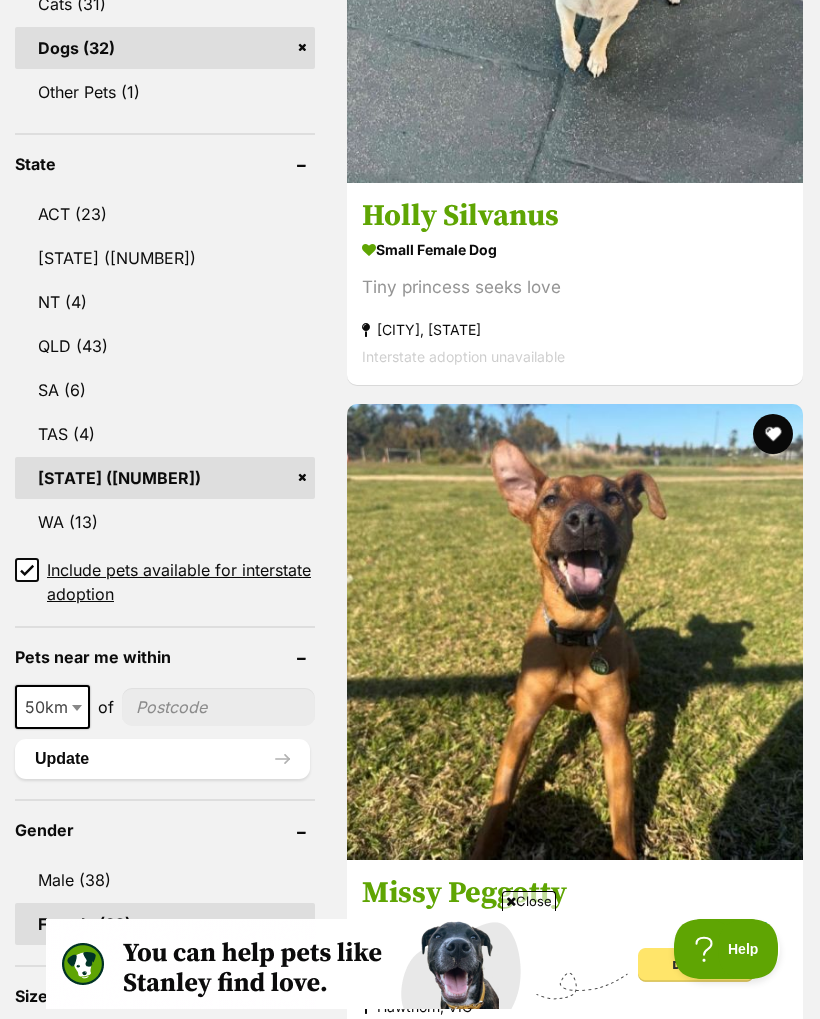 click on "small female Dog" at bounding box center [575, 2506] 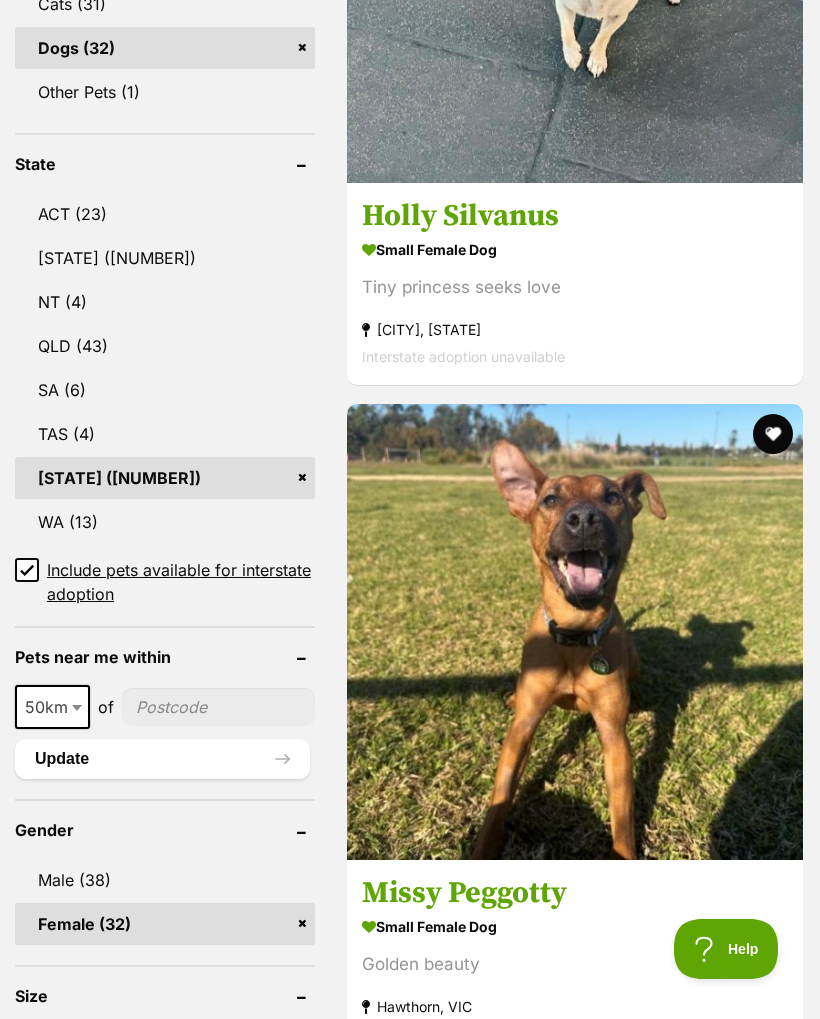 scroll, scrollTop: 1076, scrollLeft: 0, axis: vertical 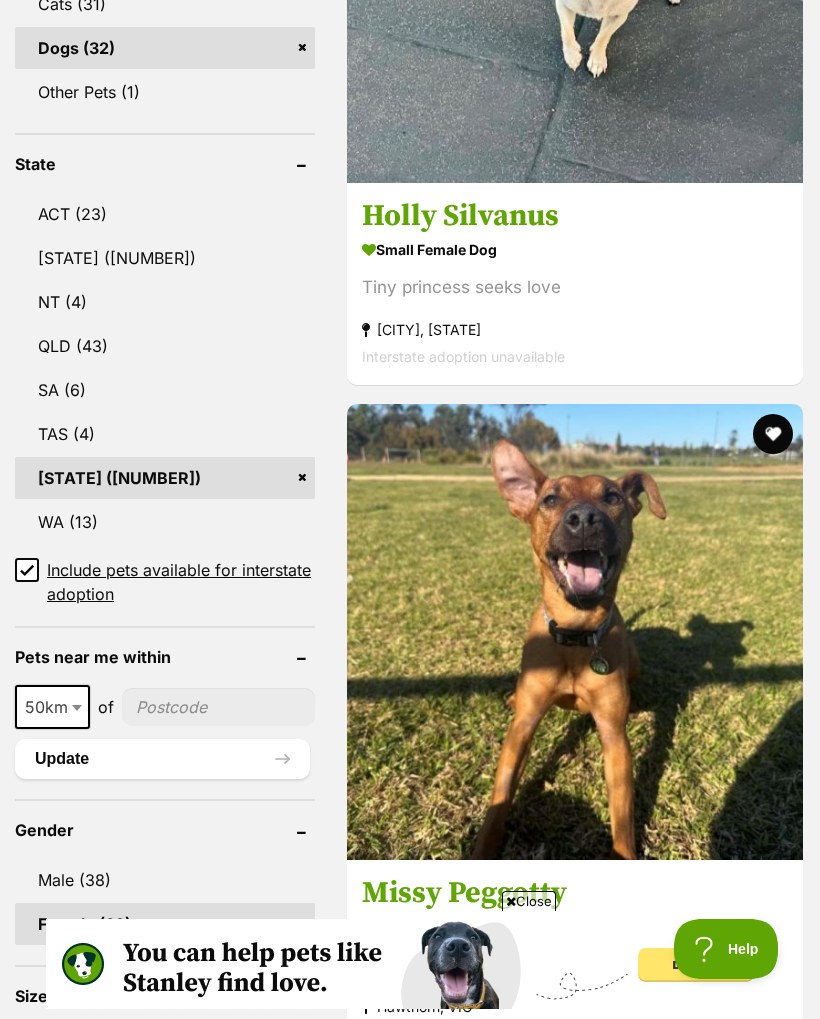 click on "small female Dog" at bounding box center [575, 1604] 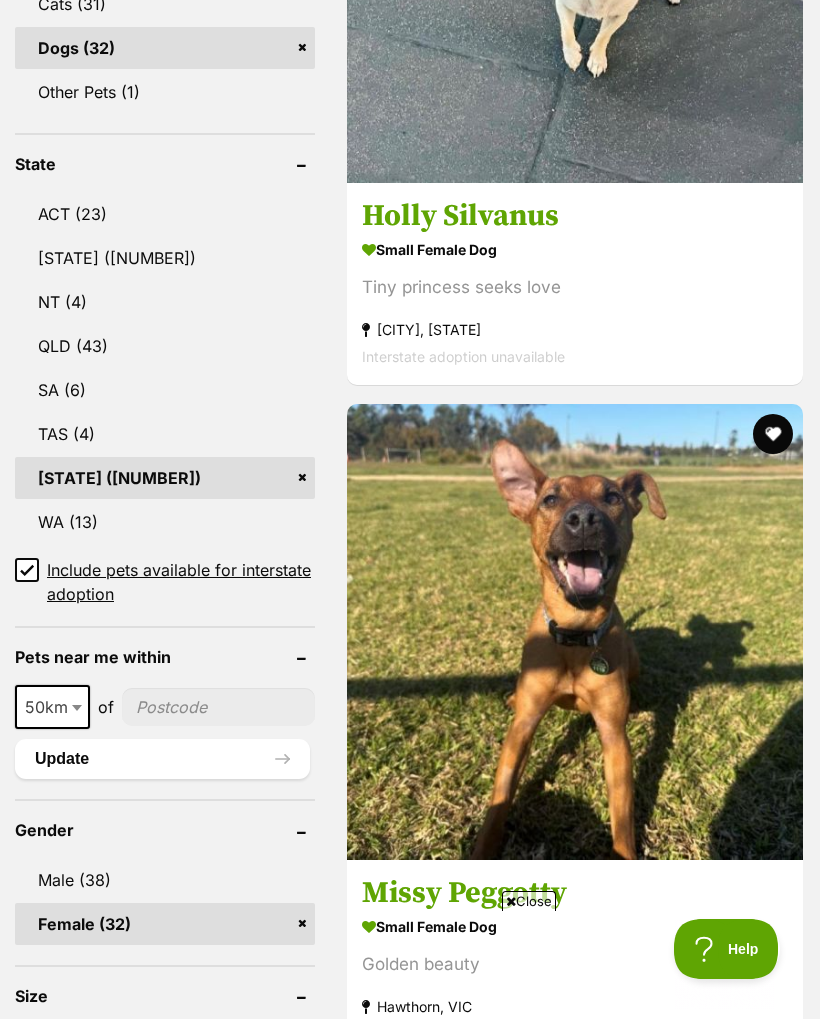 scroll, scrollTop: 0, scrollLeft: 0, axis: both 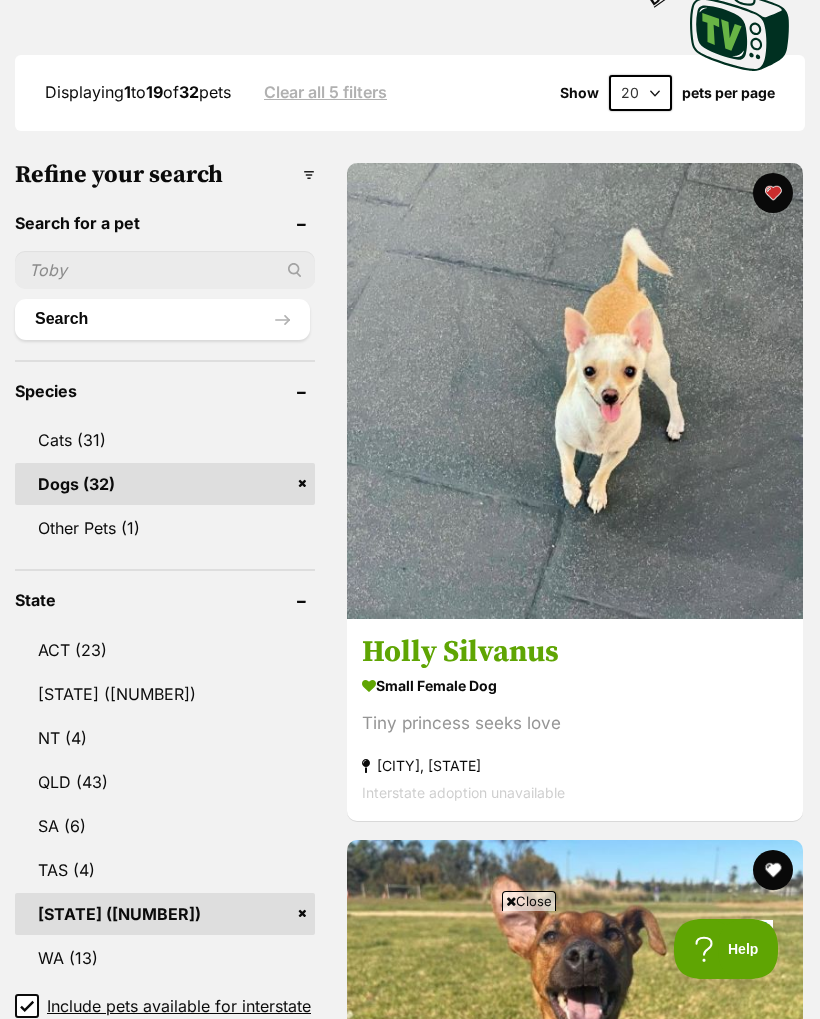 click on "Golden beauty" at bounding box center (575, 1400) 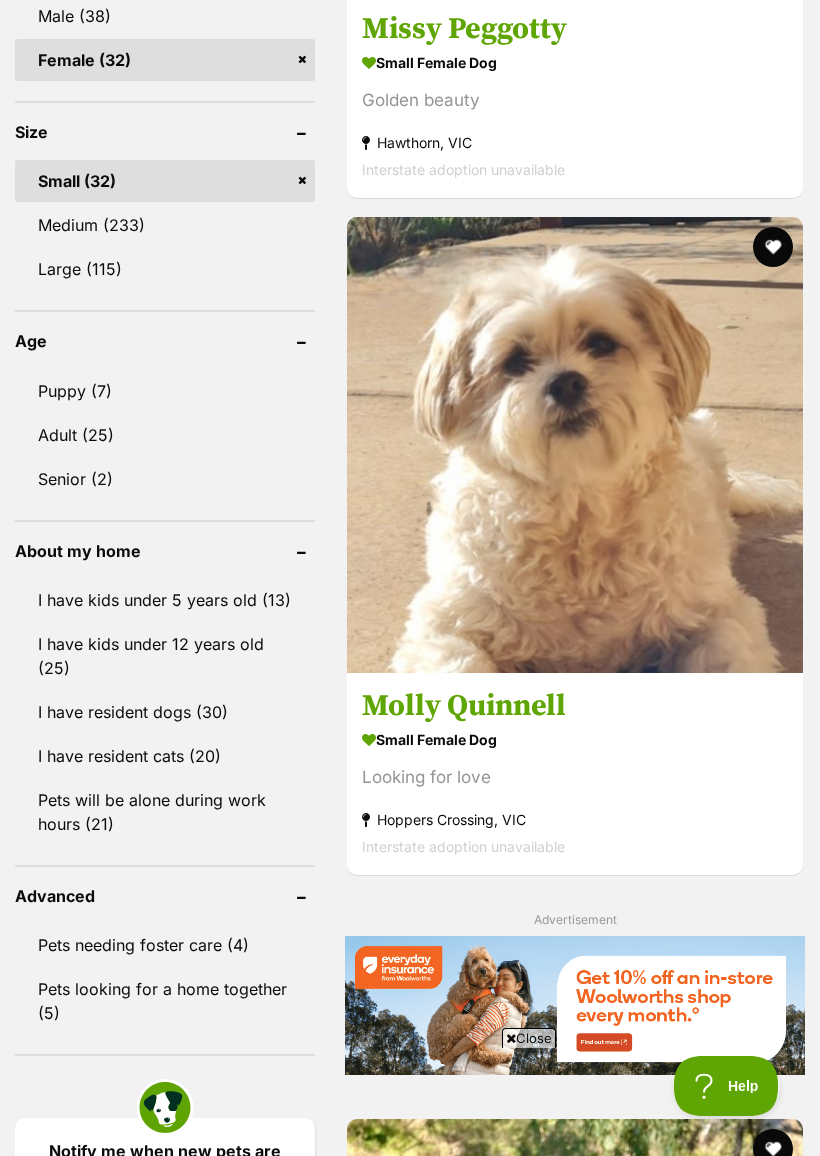 scroll, scrollTop: 0, scrollLeft: 0, axis: both 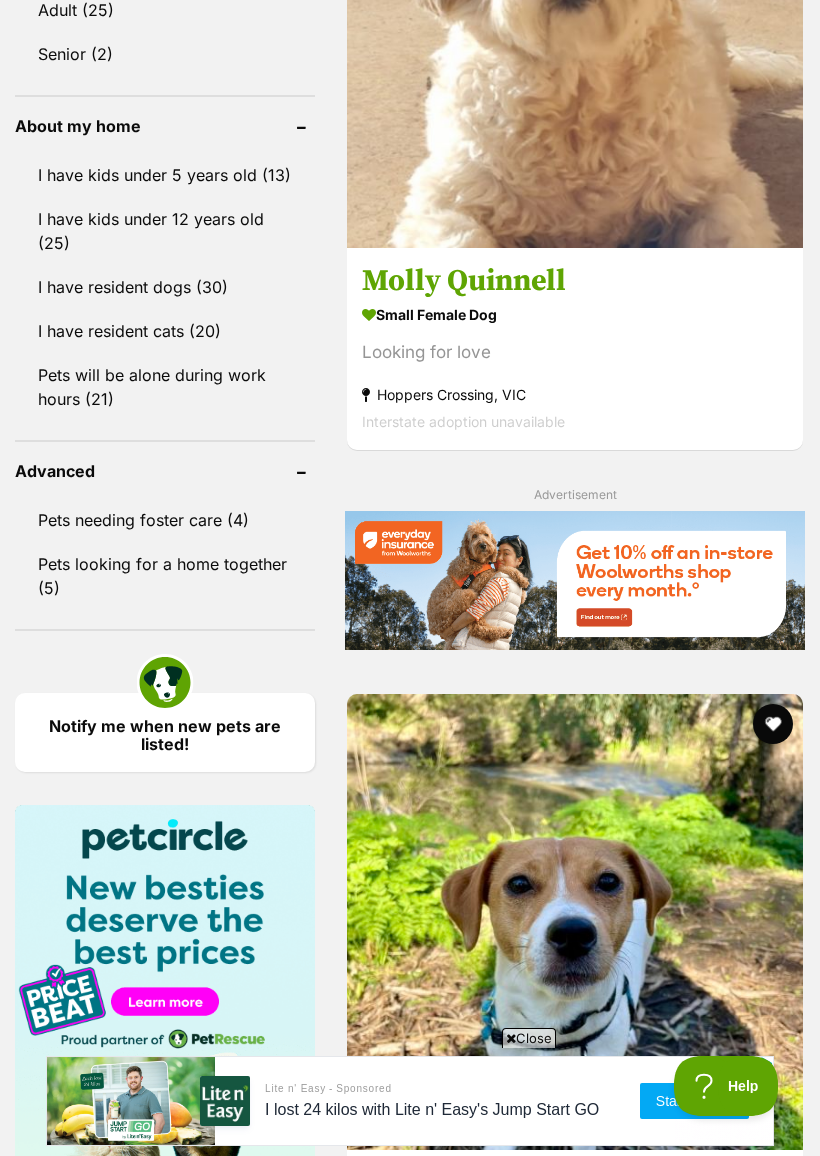 click on "Looking for love" at bounding box center [575, 4642] 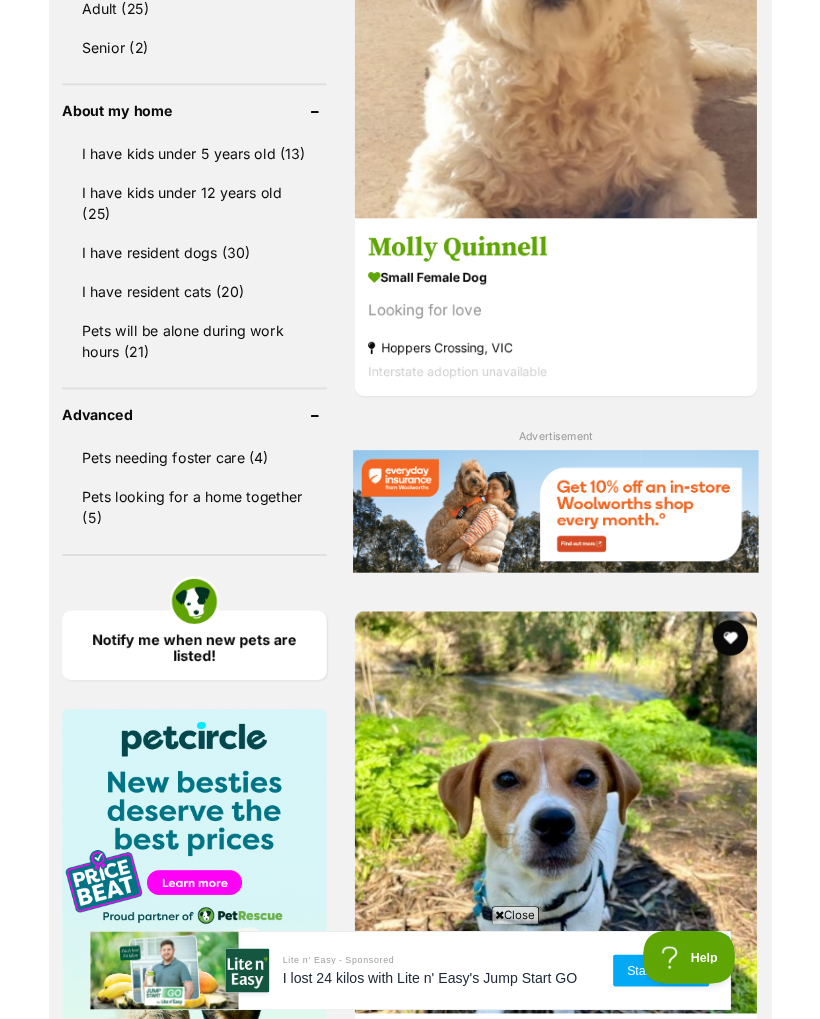 scroll, scrollTop: 2421, scrollLeft: 0, axis: vertical 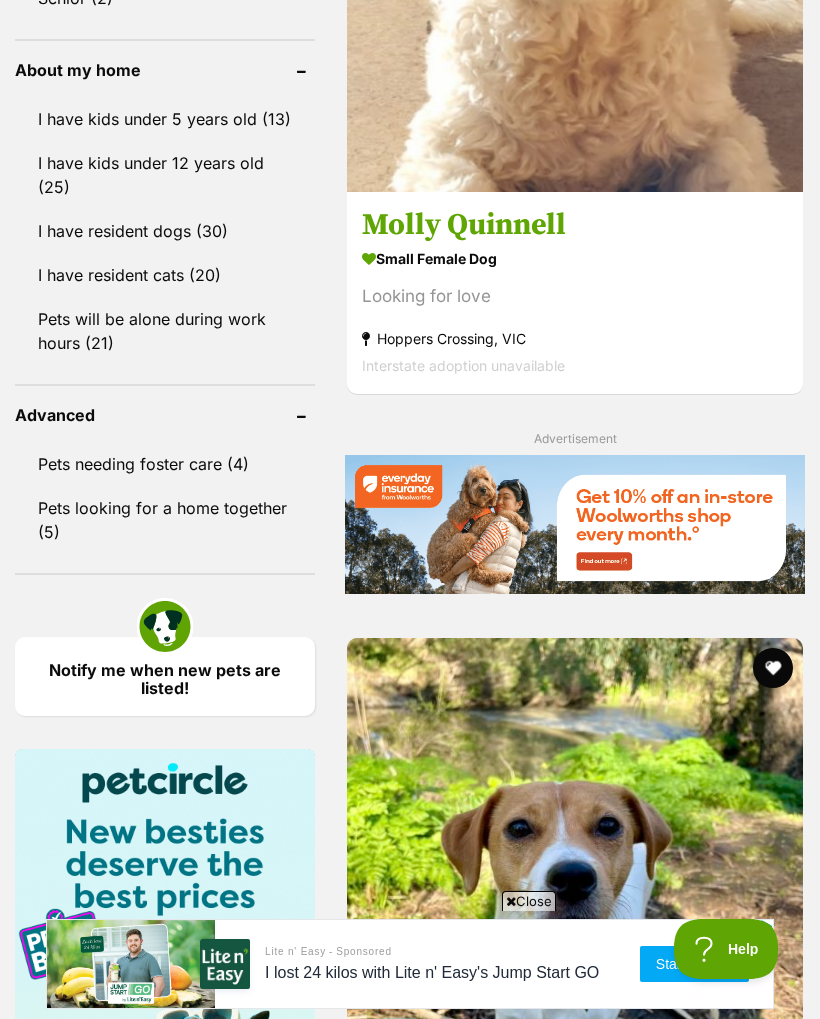 click on "small female Dog" at bounding box center (575, 5225) 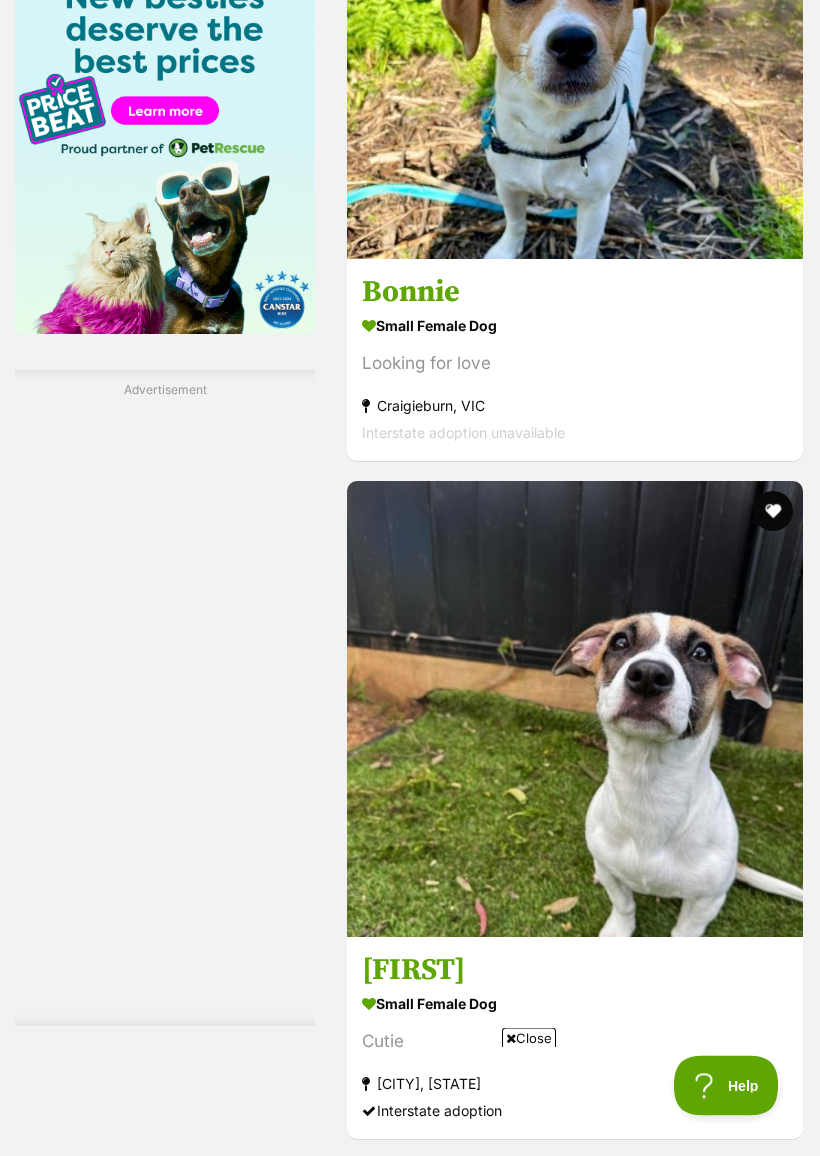 scroll, scrollTop: 3343, scrollLeft: 0, axis: vertical 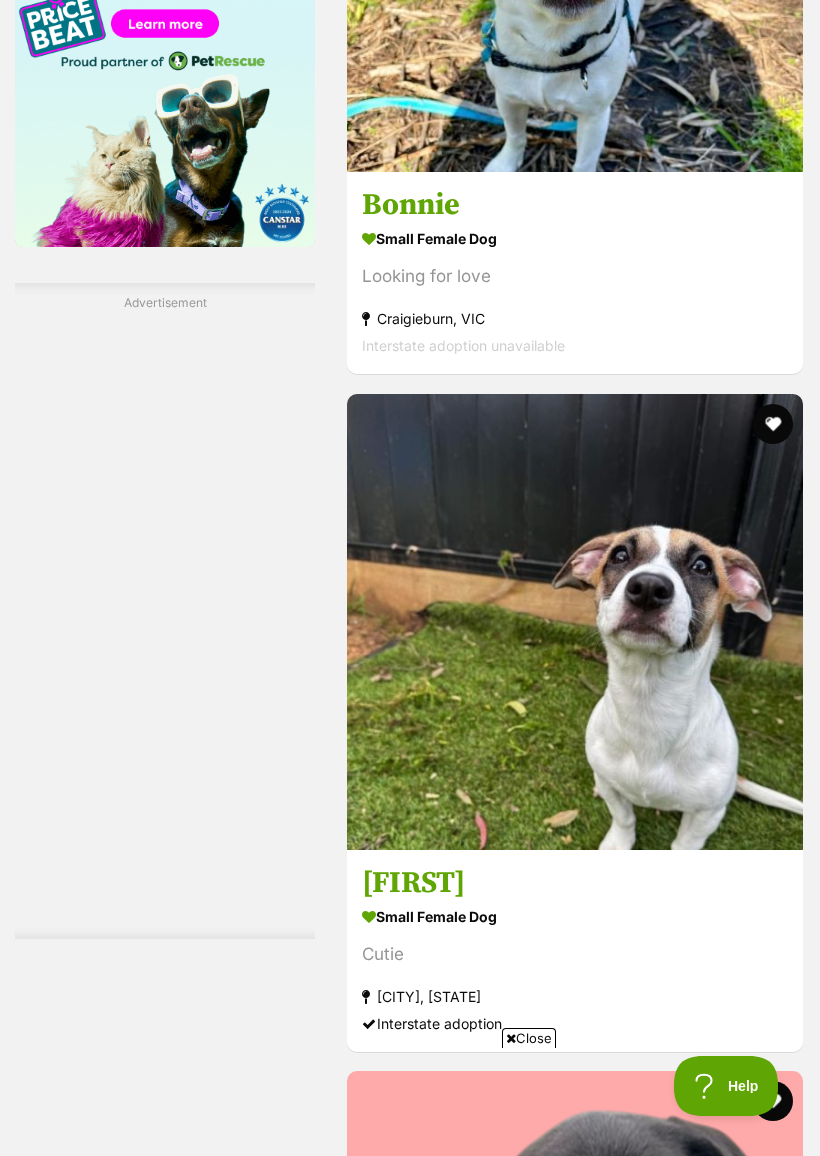 click on "small female Dog" at bounding box center [575, 6936] 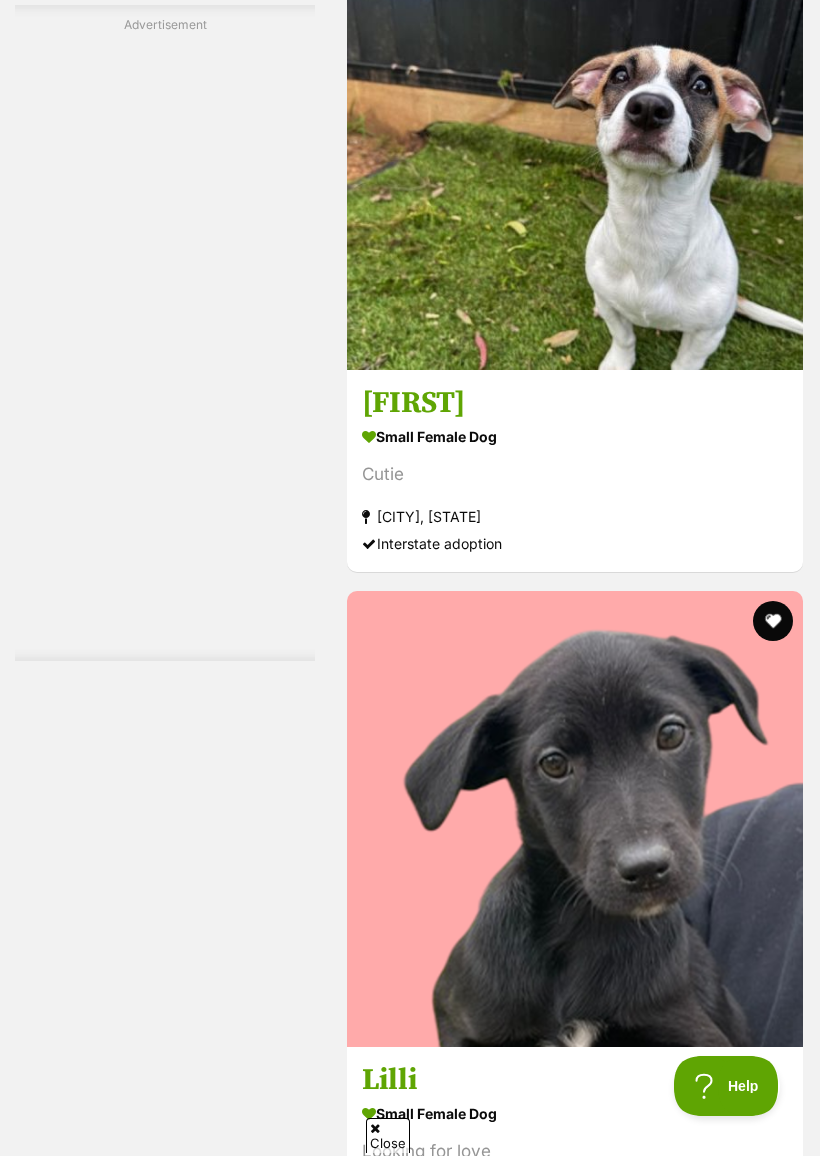 scroll, scrollTop: 0, scrollLeft: 0, axis: both 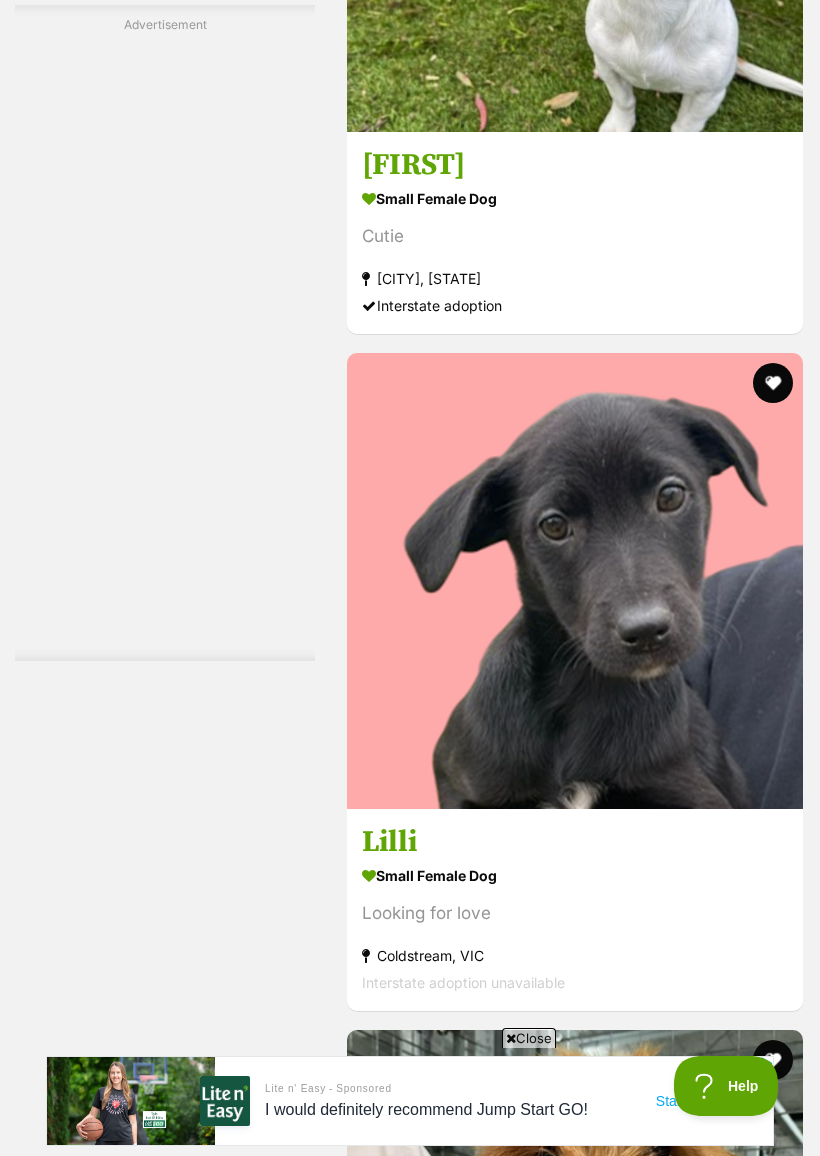 click at bounding box center [575, 7956] 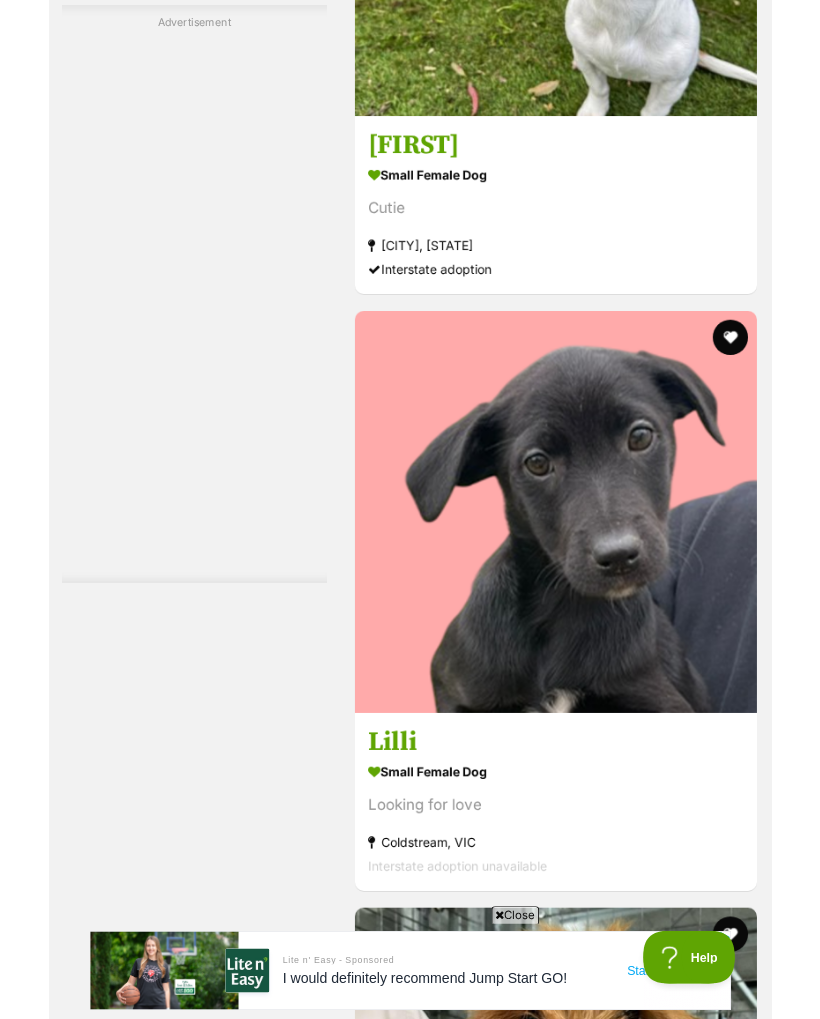 scroll, scrollTop: 4117, scrollLeft: 0, axis: vertical 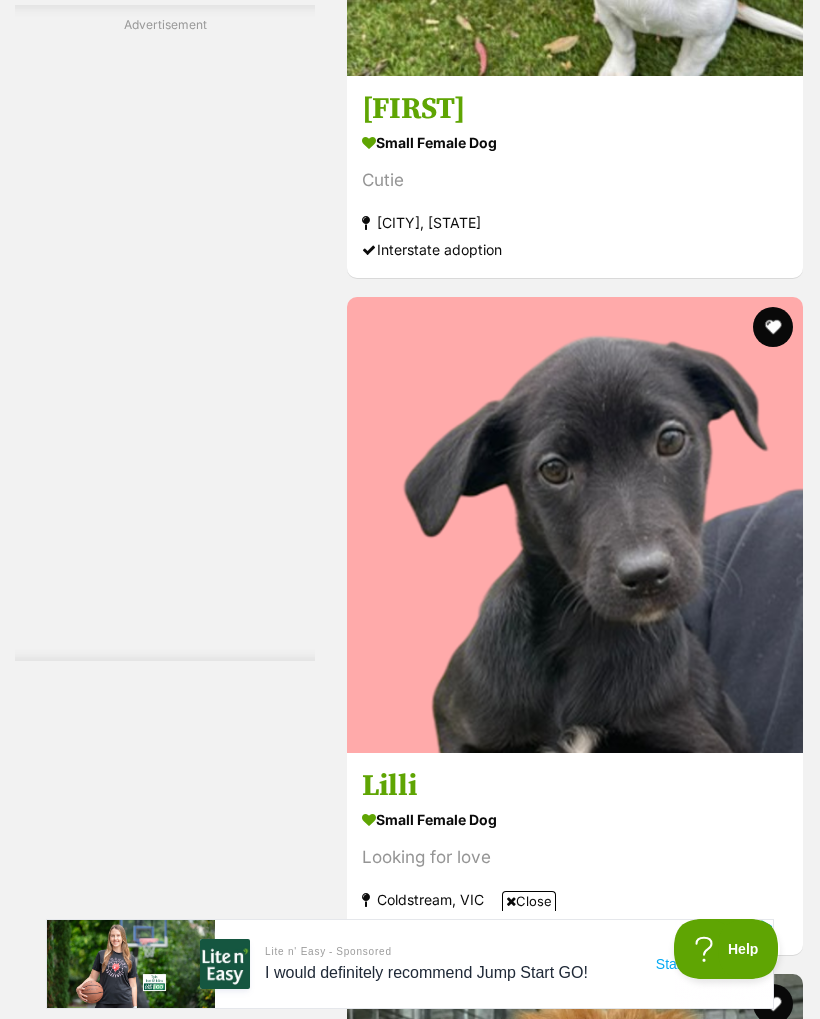 click at bounding box center (575, 8577) 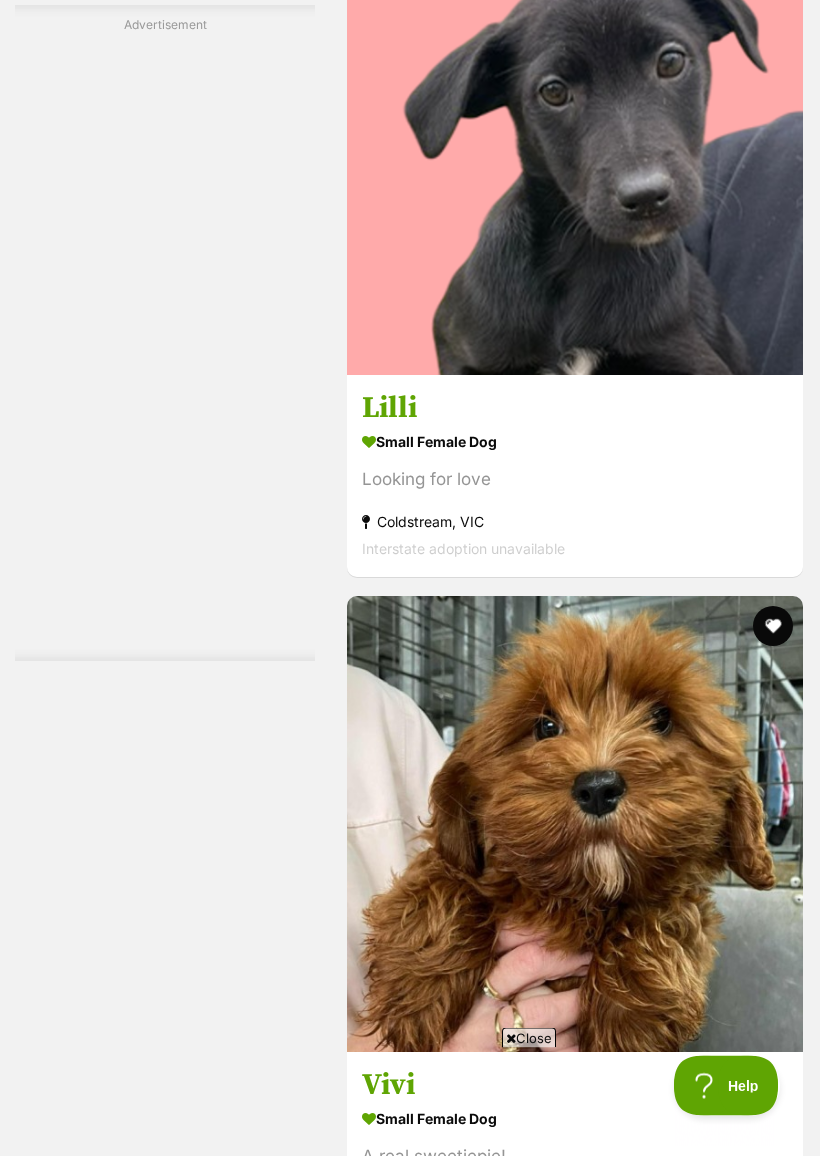 scroll, scrollTop: 0, scrollLeft: 0, axis: both 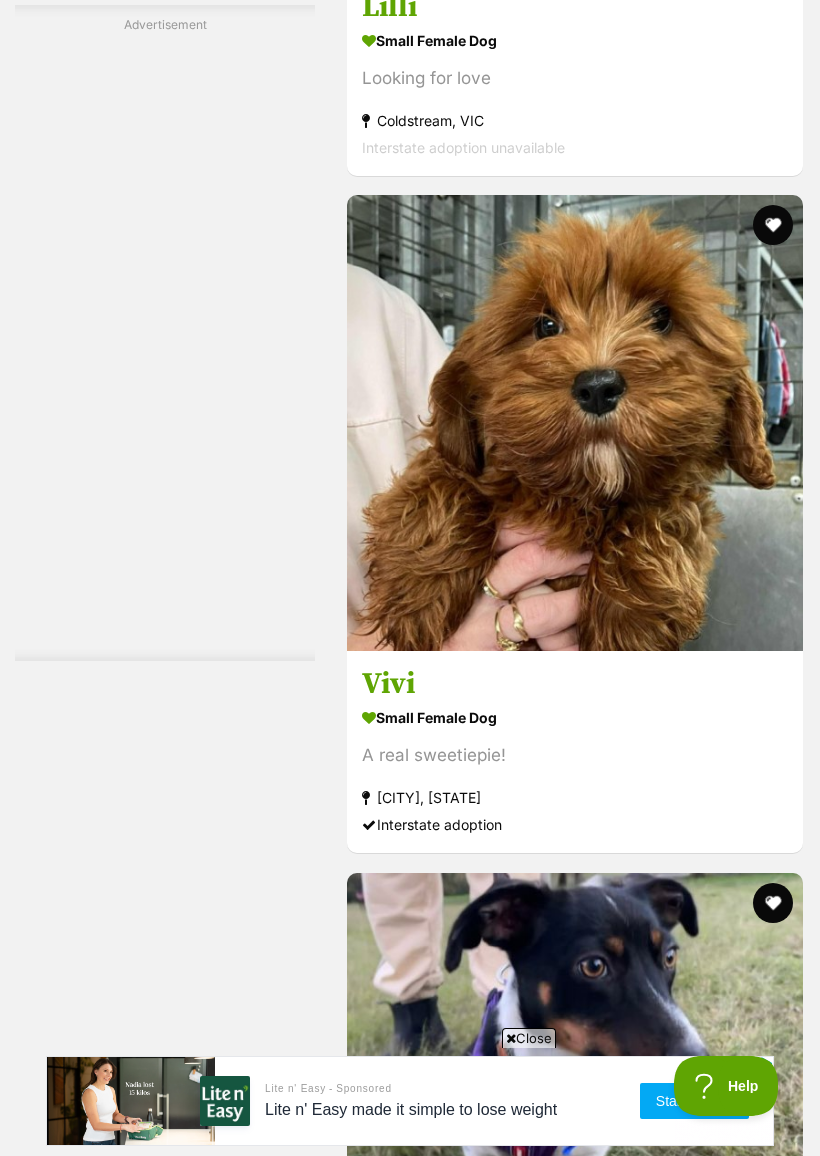 click at bounding box center (598, 9627) 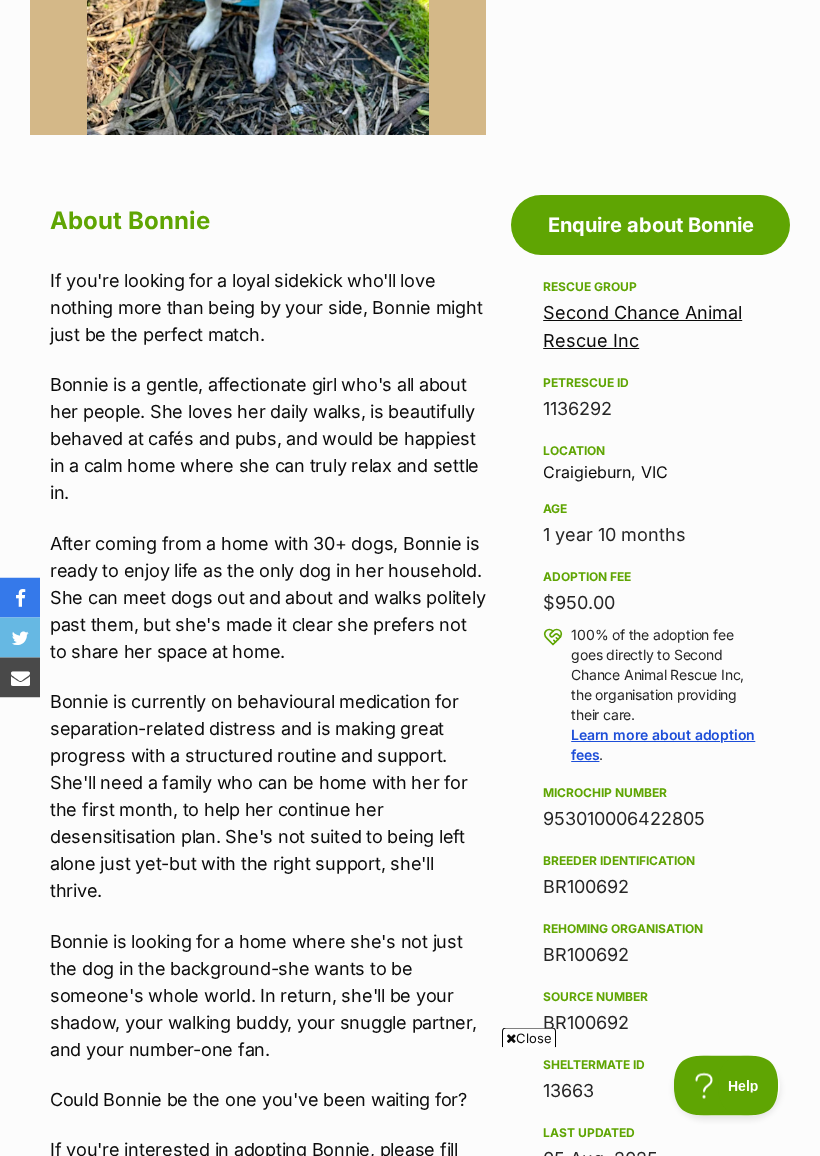 scroll, scrollTop: 742, scrollLeft: 0, axis: vertical 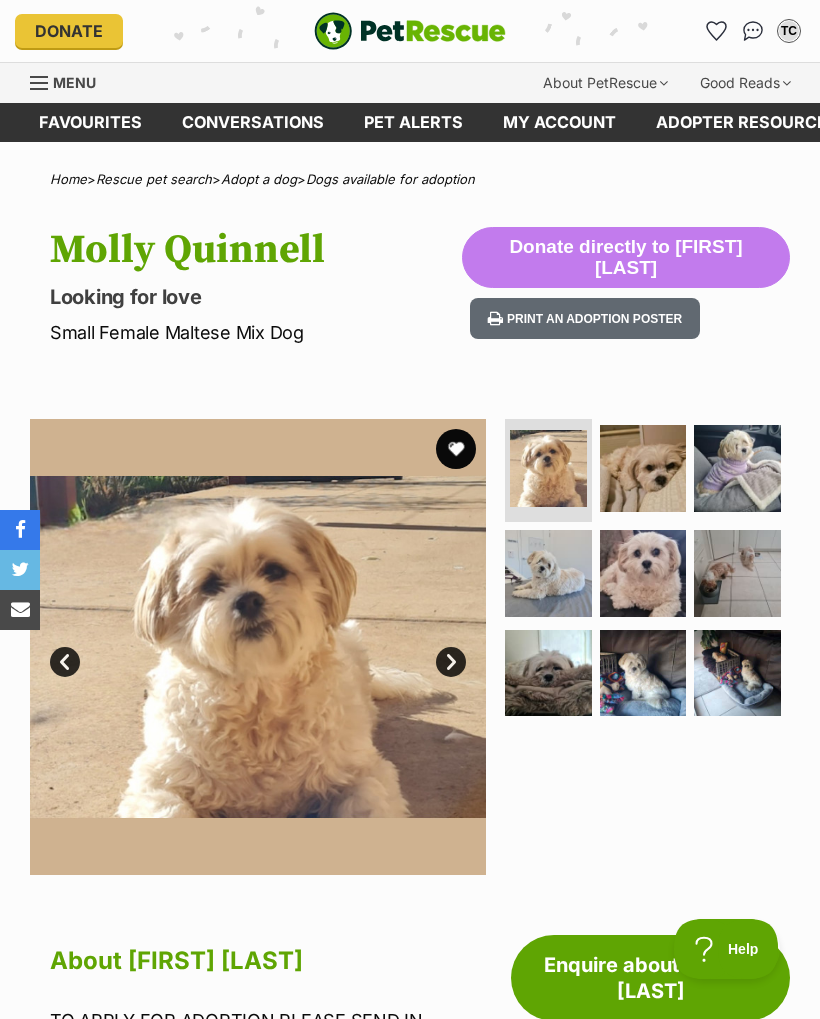 click at bounding box center (643, 468) 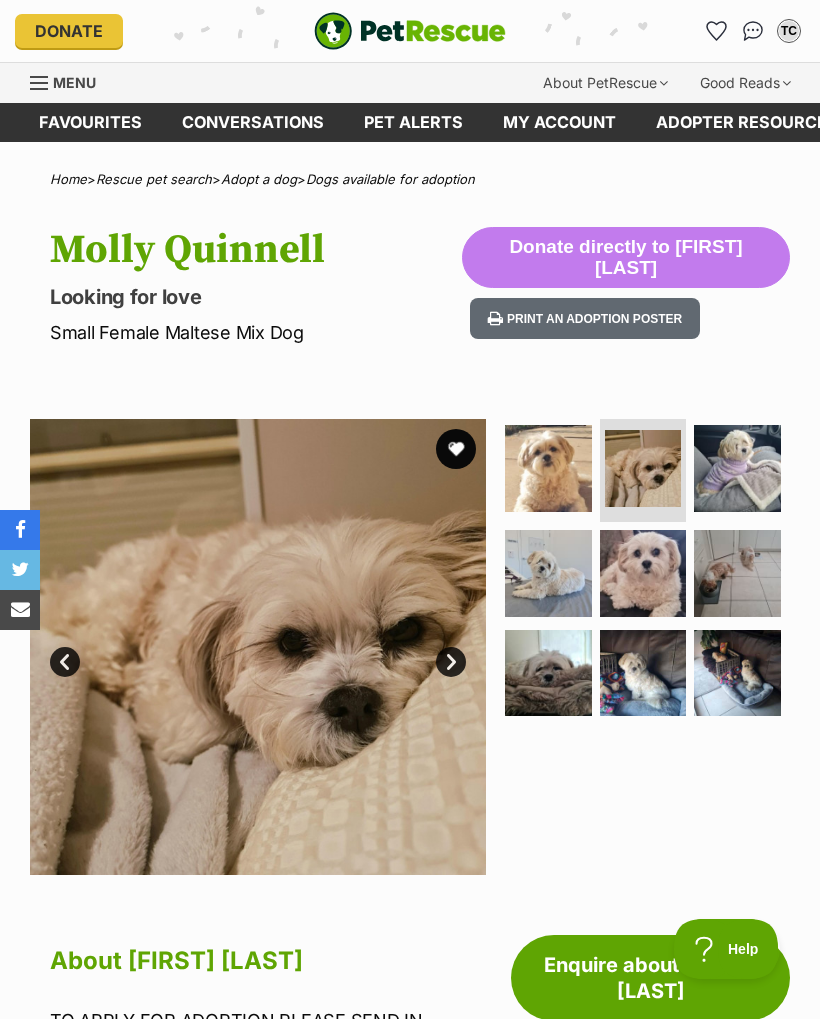 click on "Next" at bounding box center [451, 662] 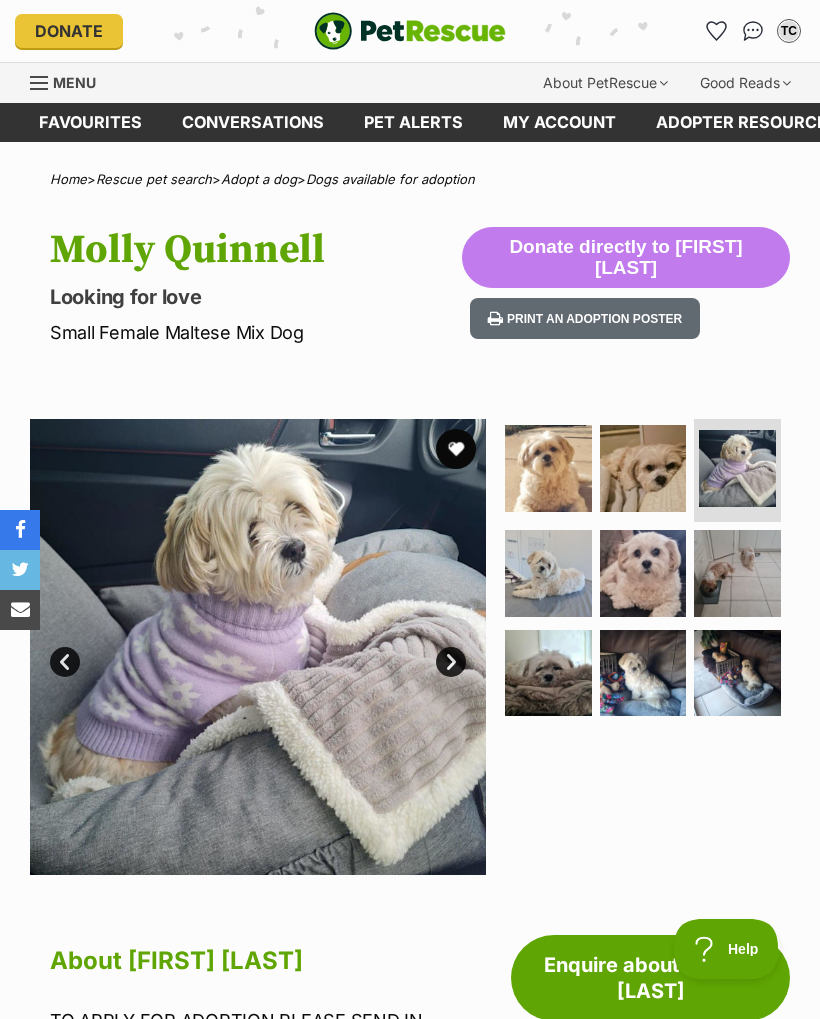 click at bounding box center [258, 647] 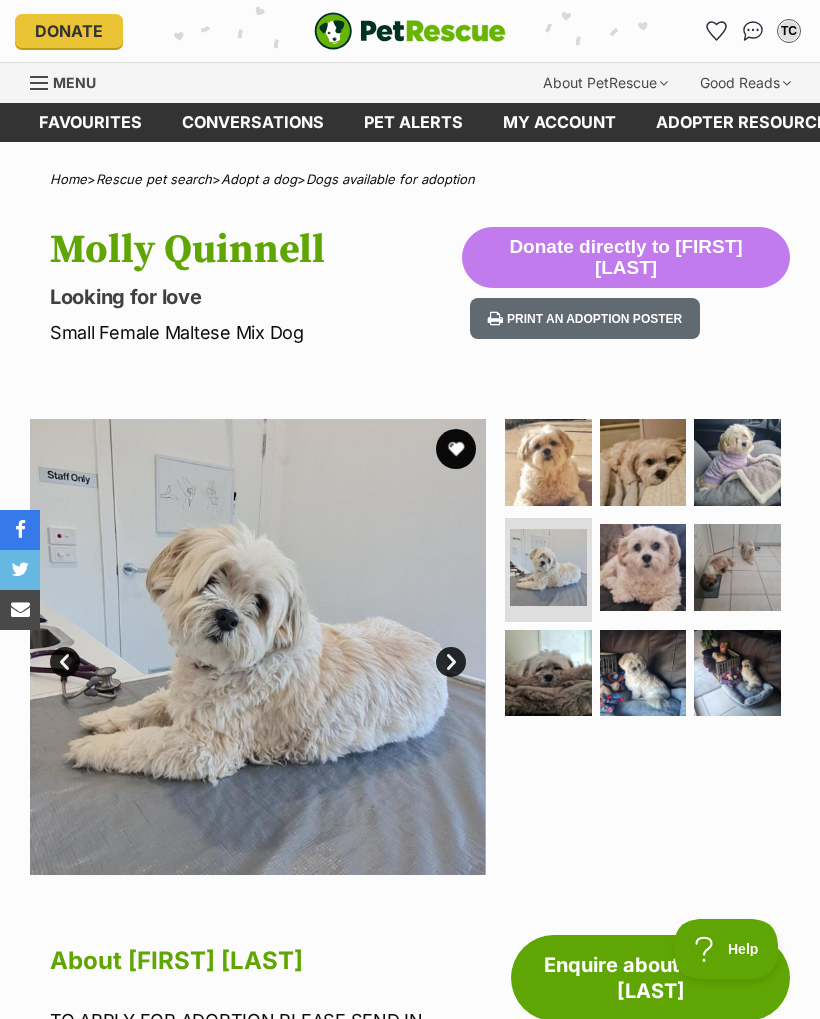 scroll, scrollTop: 0, scrollLeft: 0, axis: both 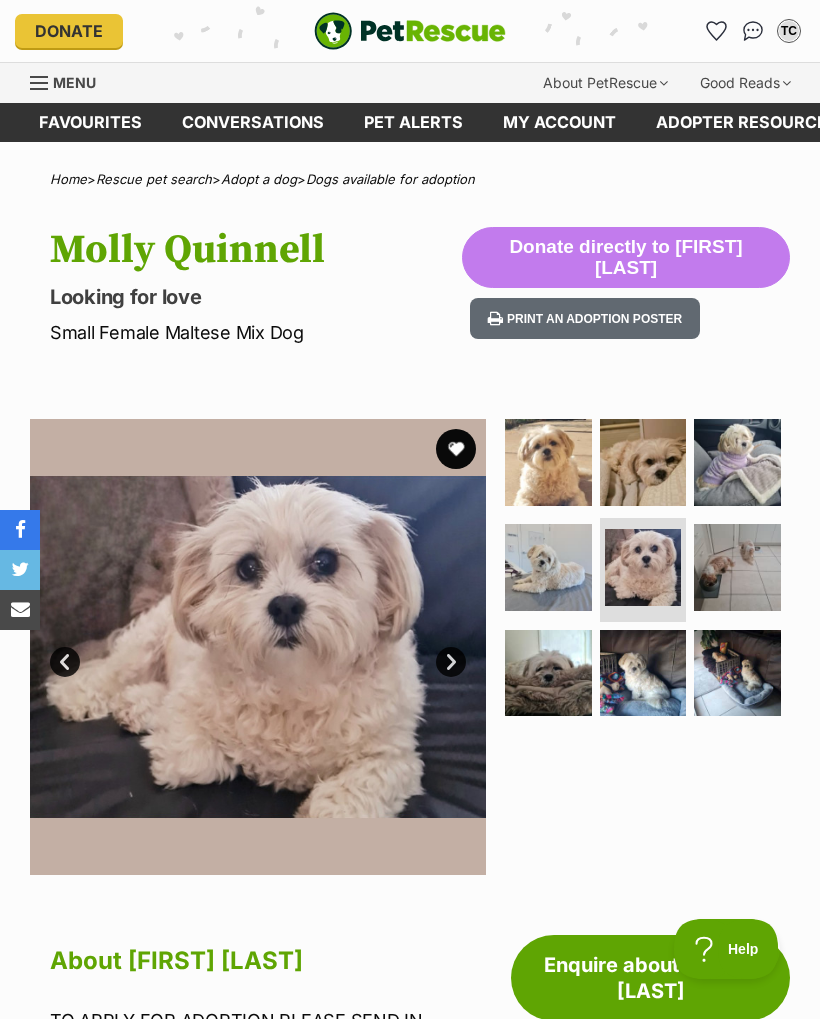 click at bounding box center [258, 647] 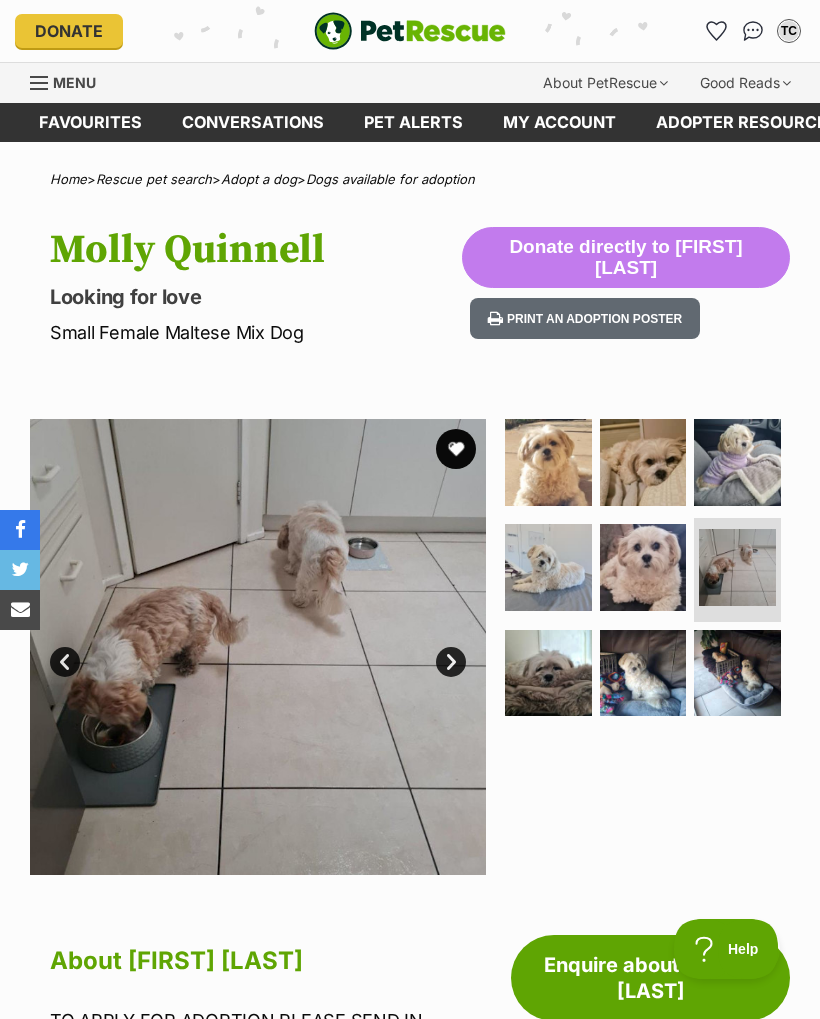 click on "Next" at bounding box center (451, 662) 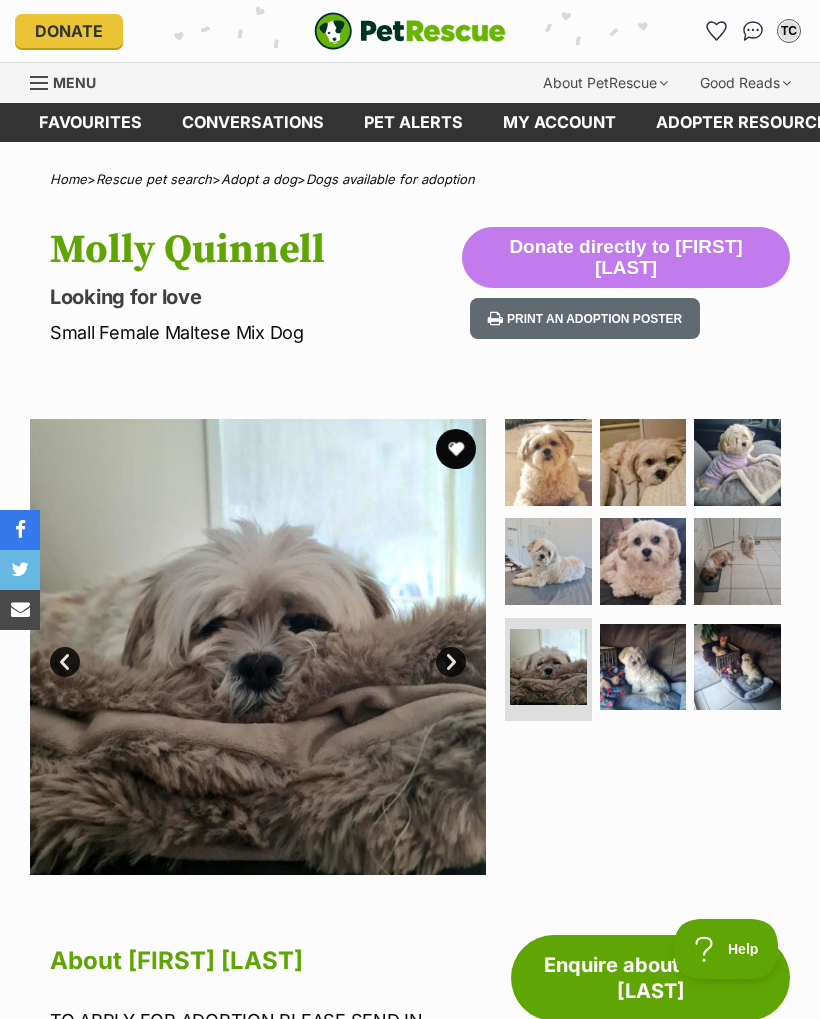 scroll, scrollTop: 0, scrollLeft: 0, axis: both 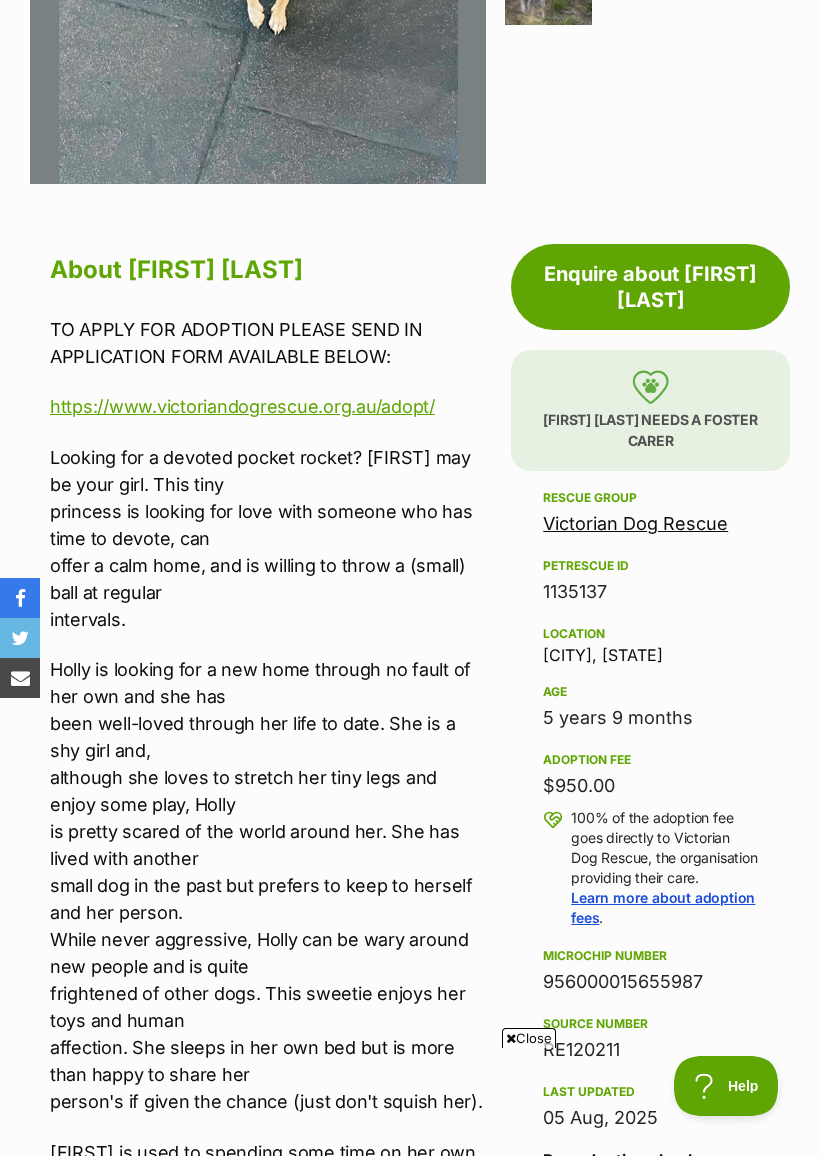 click on "Rescue group
Victorian Dog Rescue
PetRescue ID
1135137
Location
Fawkner, VIC
Age
5 years 9 months
Adoption fee
$950.00
100% of the adoption fee goes directly to Victorian Dog Rescue, the organisation providing their care.
Learn more about adoption fees .
Microchip number
956000015655987
Source number
RE120211
Last updated
05 Aug, 2025
Pre-adoption checks
Desexed
Vaccinated
Interstate adoption (VIC only)
Wormed
I'd prefer a home that
Doesn't have cats
Doesn't have dogs
Doesn't have kids under 5
Doesn't have kids from 6 to 12" at bounding box center (650, 1027) 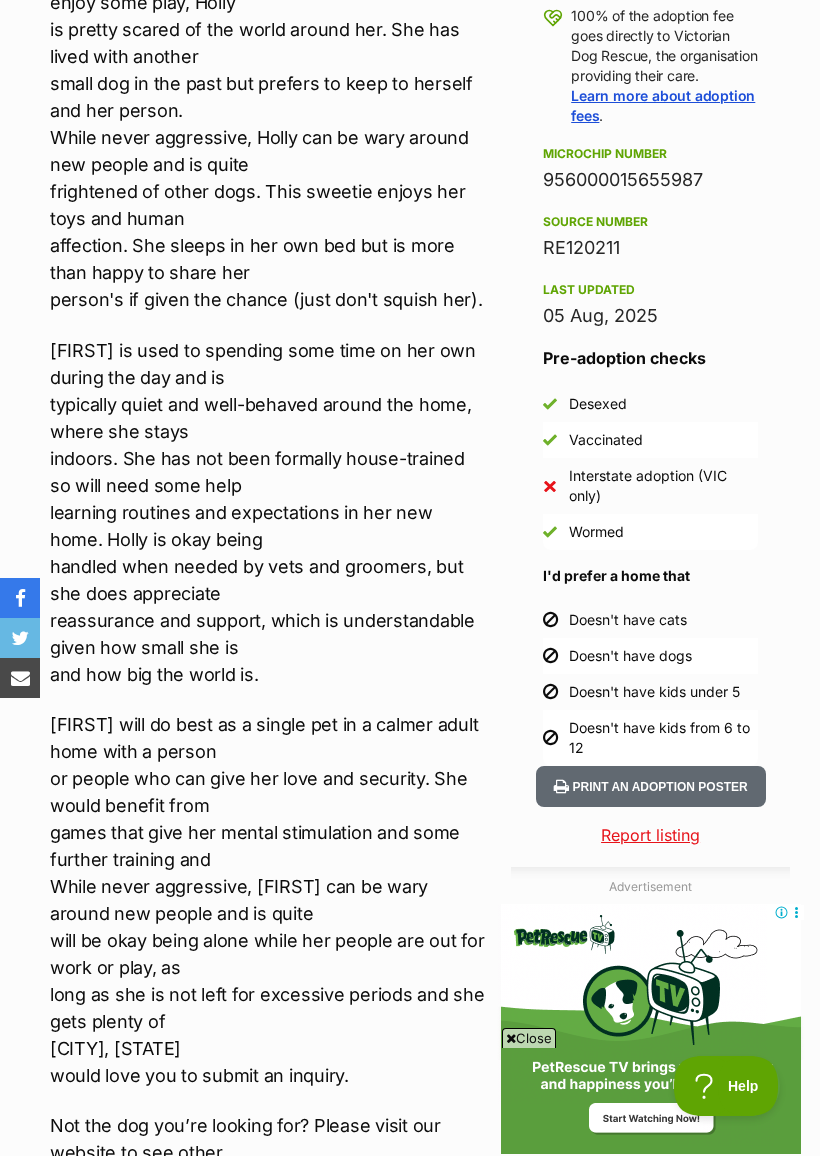 scroll, scrollTop: 1496, scrollLeft: 0, axis: vertical 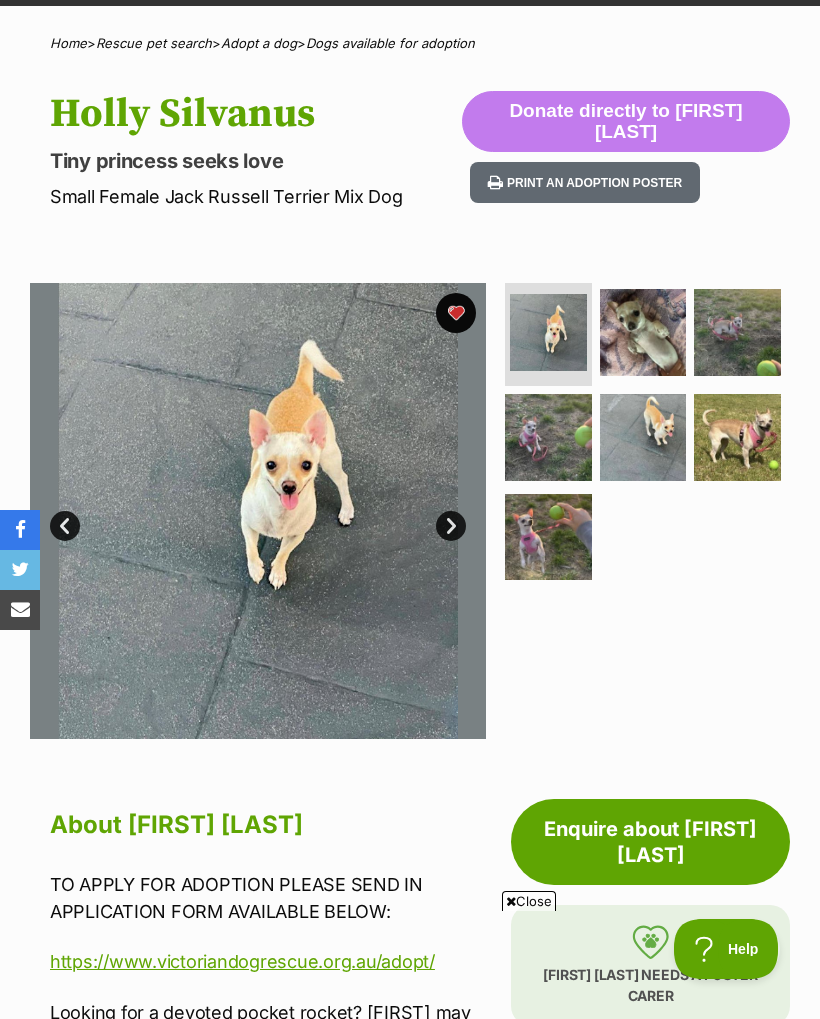 click at bounding box center (643, 437) 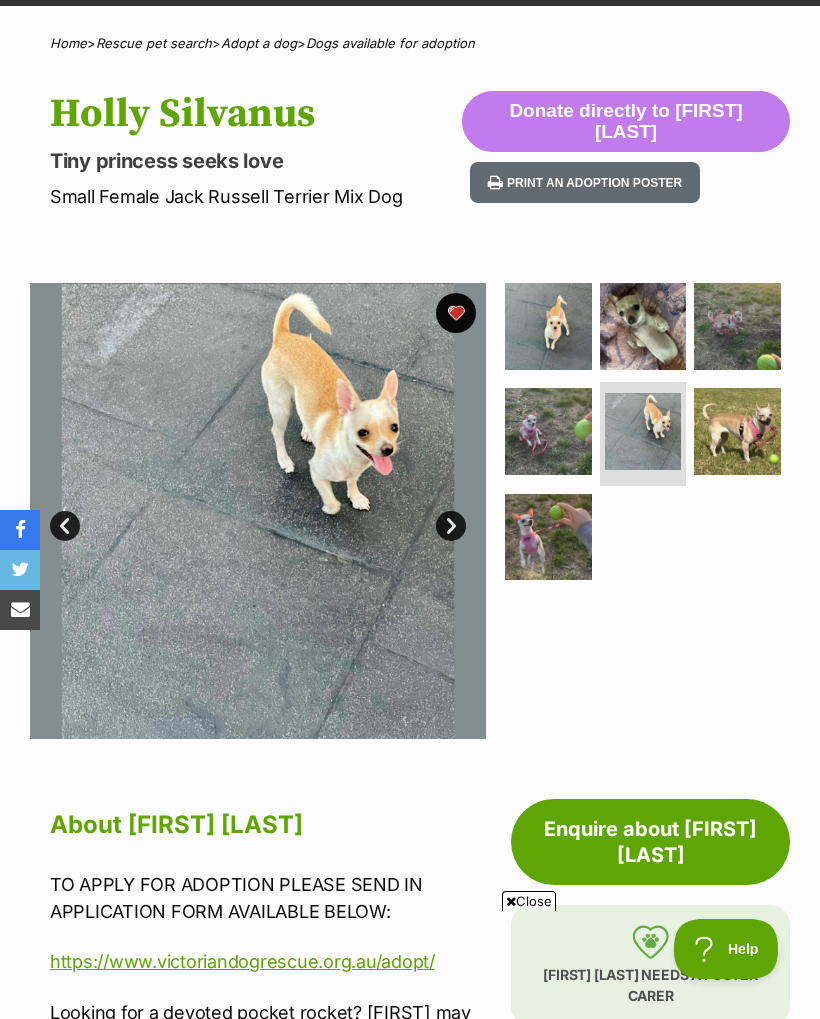 click at bounding box center (643, 326) 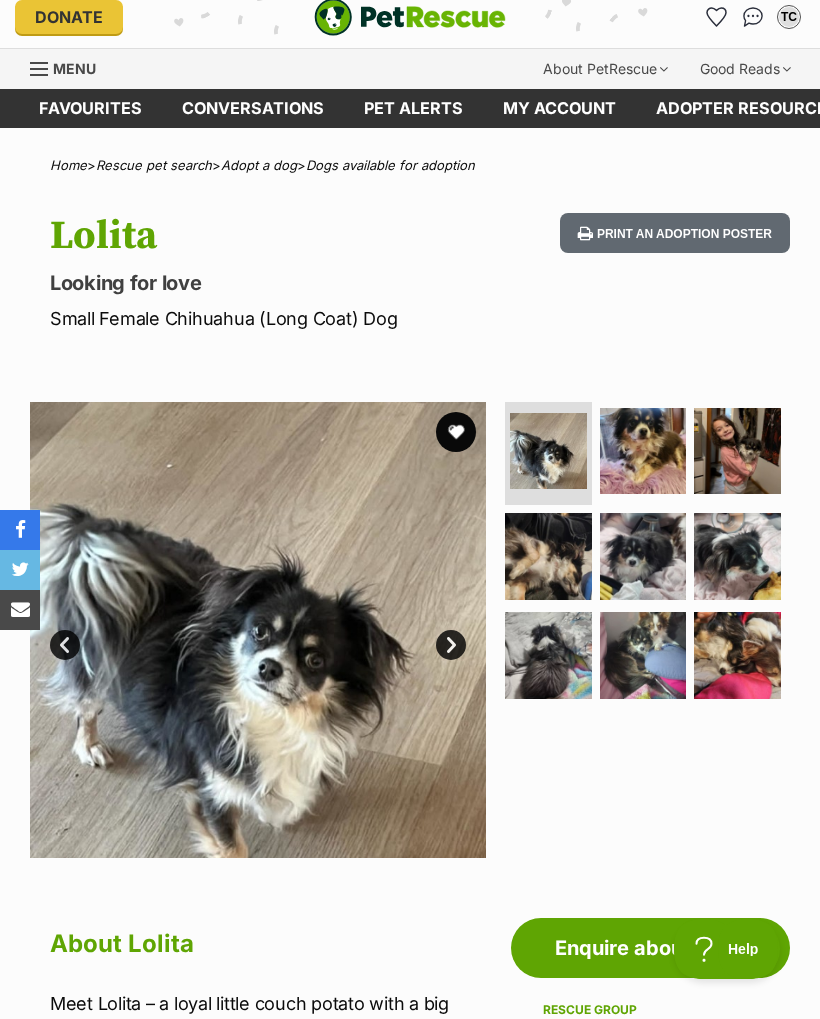 scroll, scrollTop: 0, scrollLeft: 0, axis: both 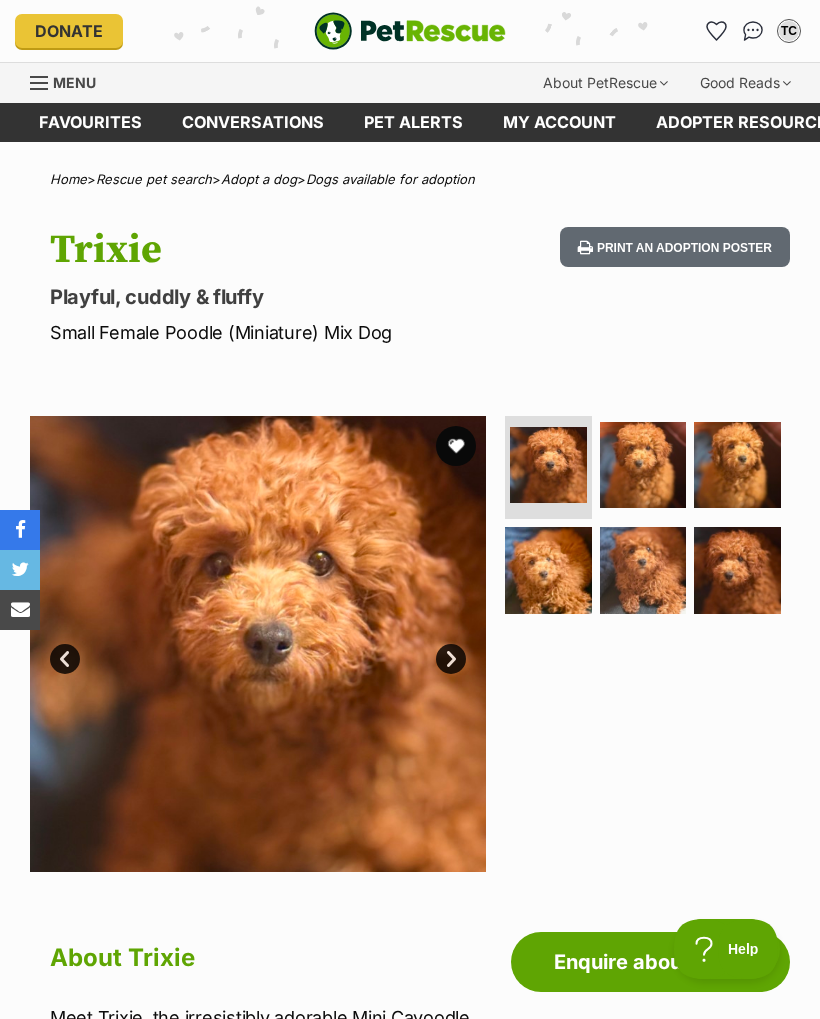 click on "Next" at bounding box center [451, 659] 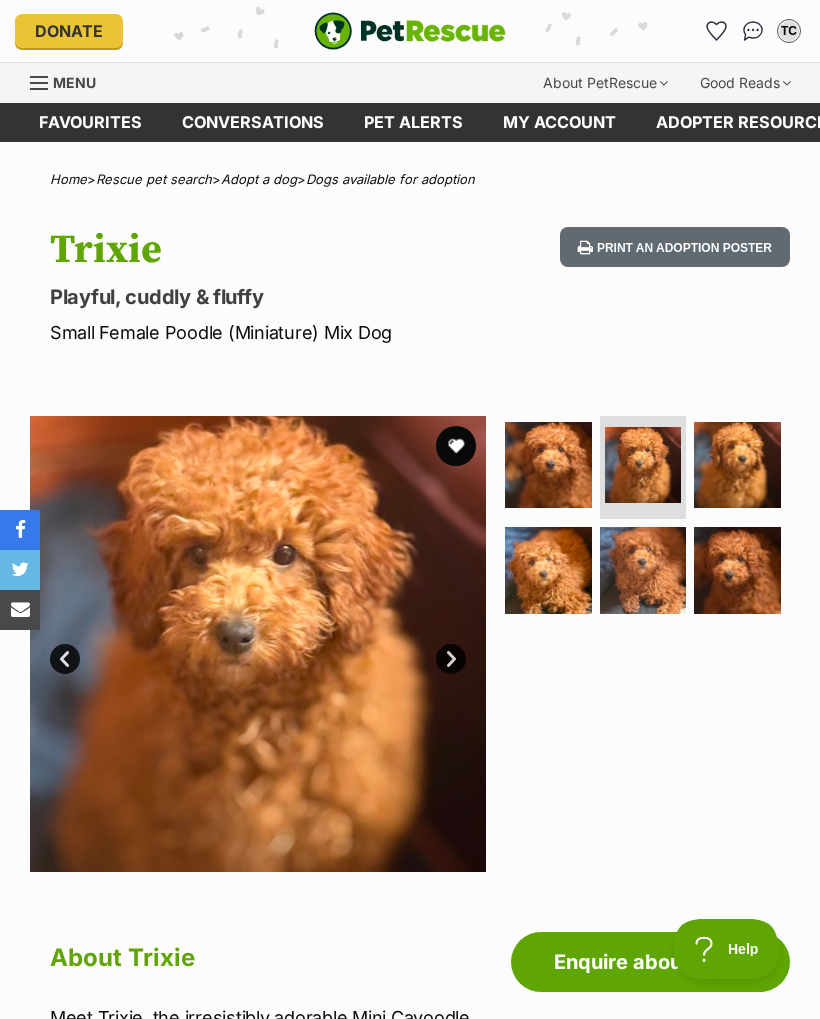 scroll, scrollTop: 0, scrollLeft: 0, axis: both 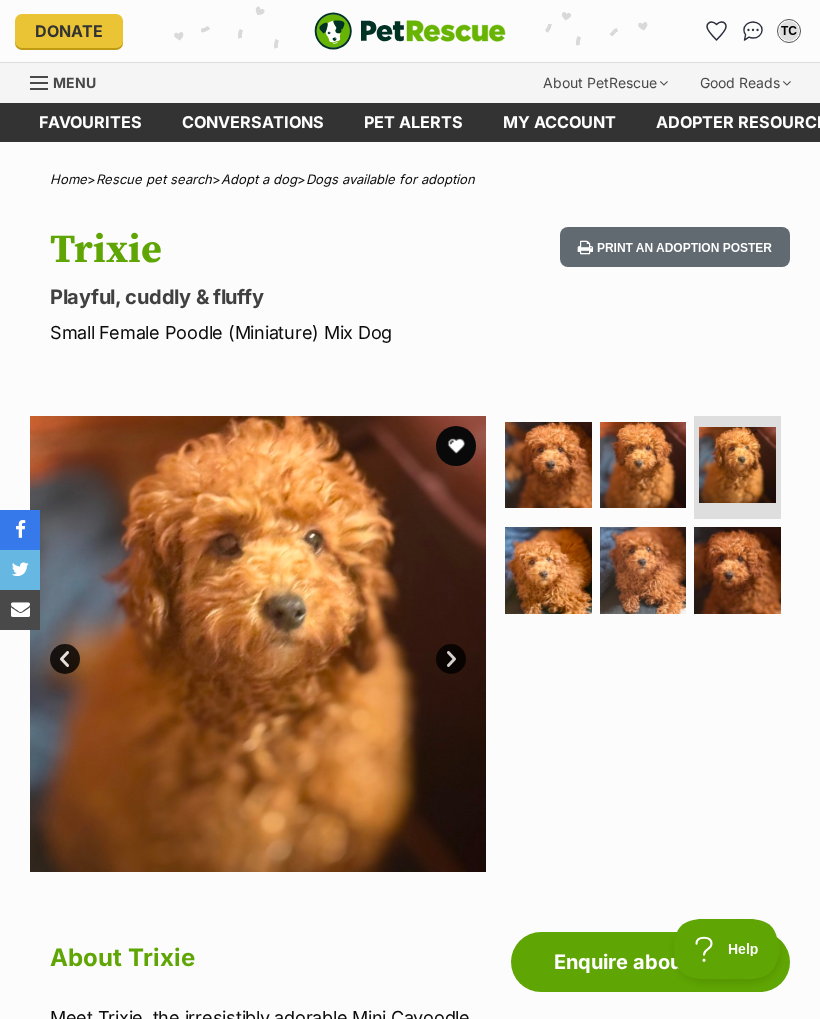 click on "Next" at bounding box center (451, 659) 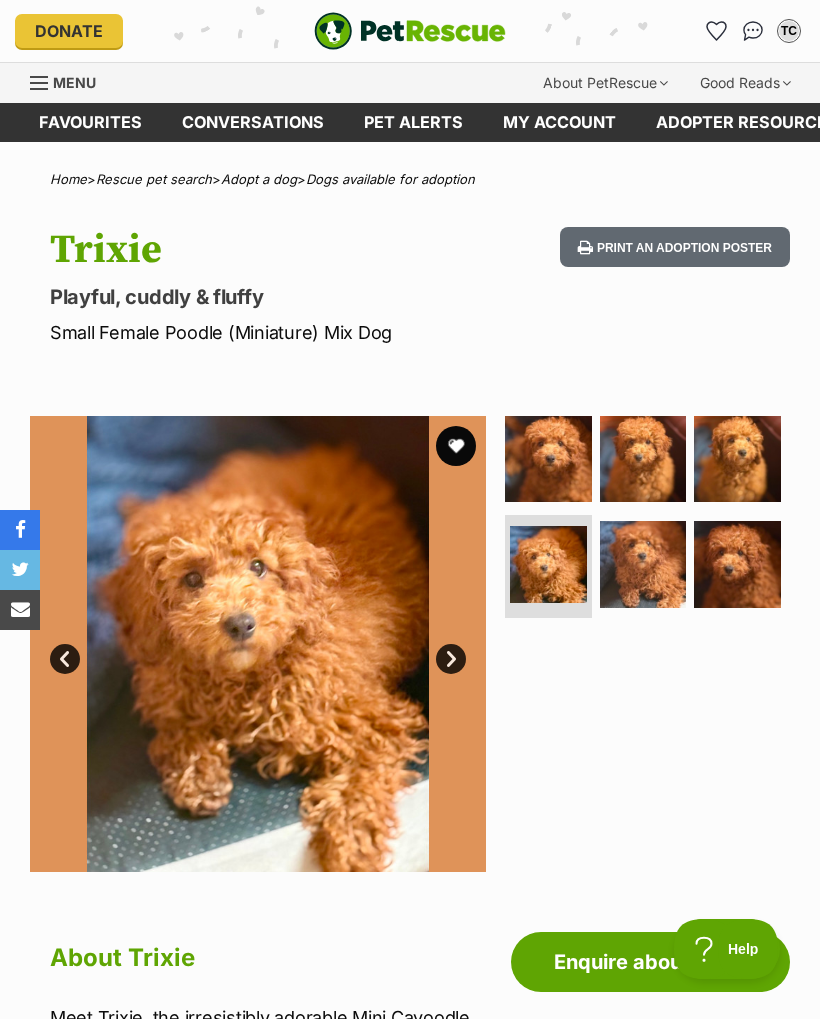 scroll, scrollTop: 0, scrollLeft: 0, axis: both 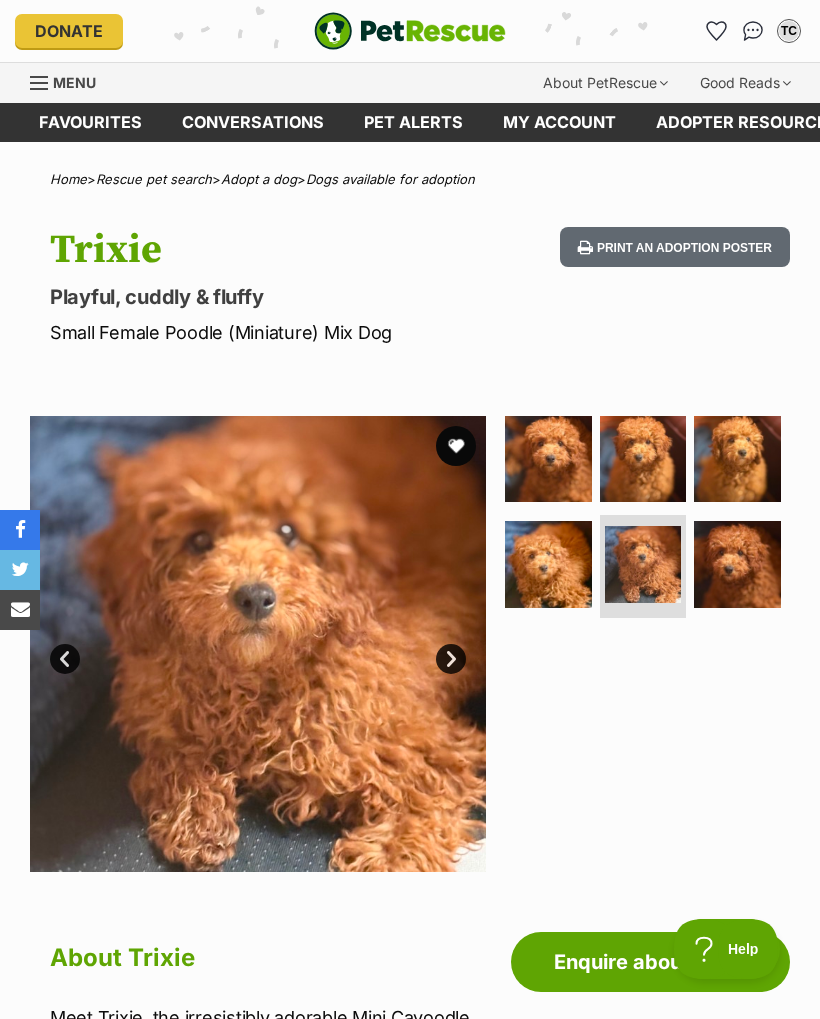 click on "Next" at bounding box center (451, 659) 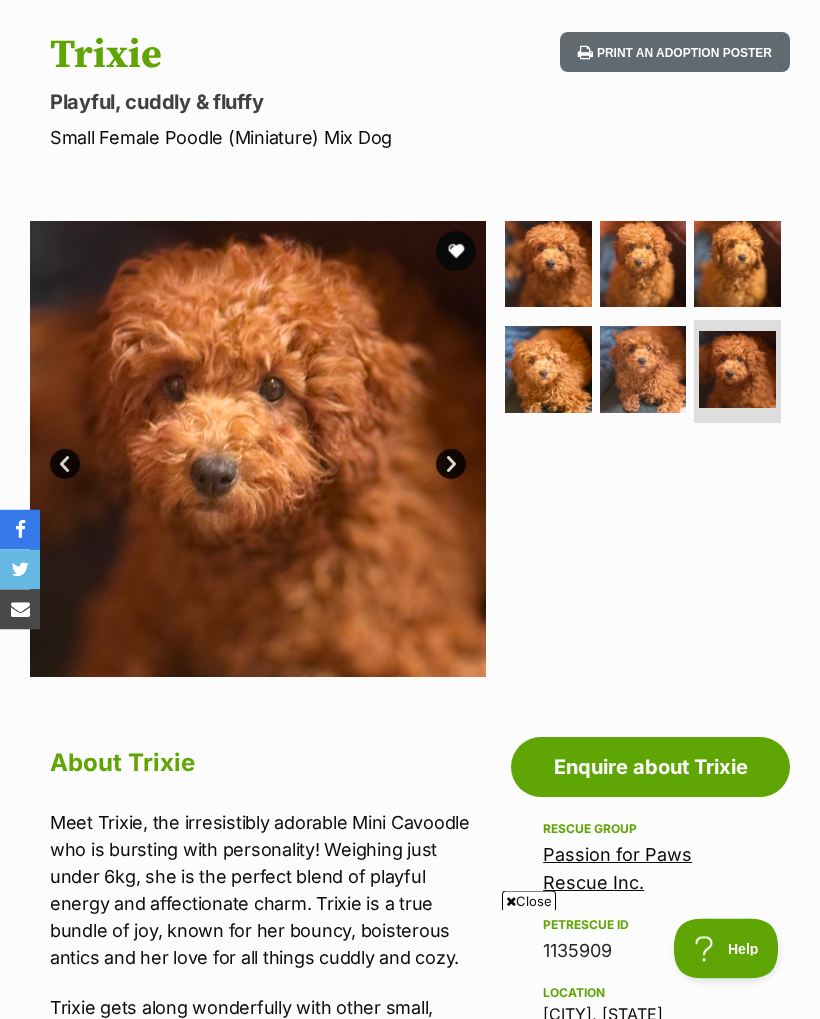 scroll, scrollTop: 0, scrollLeft: 0, axis: both 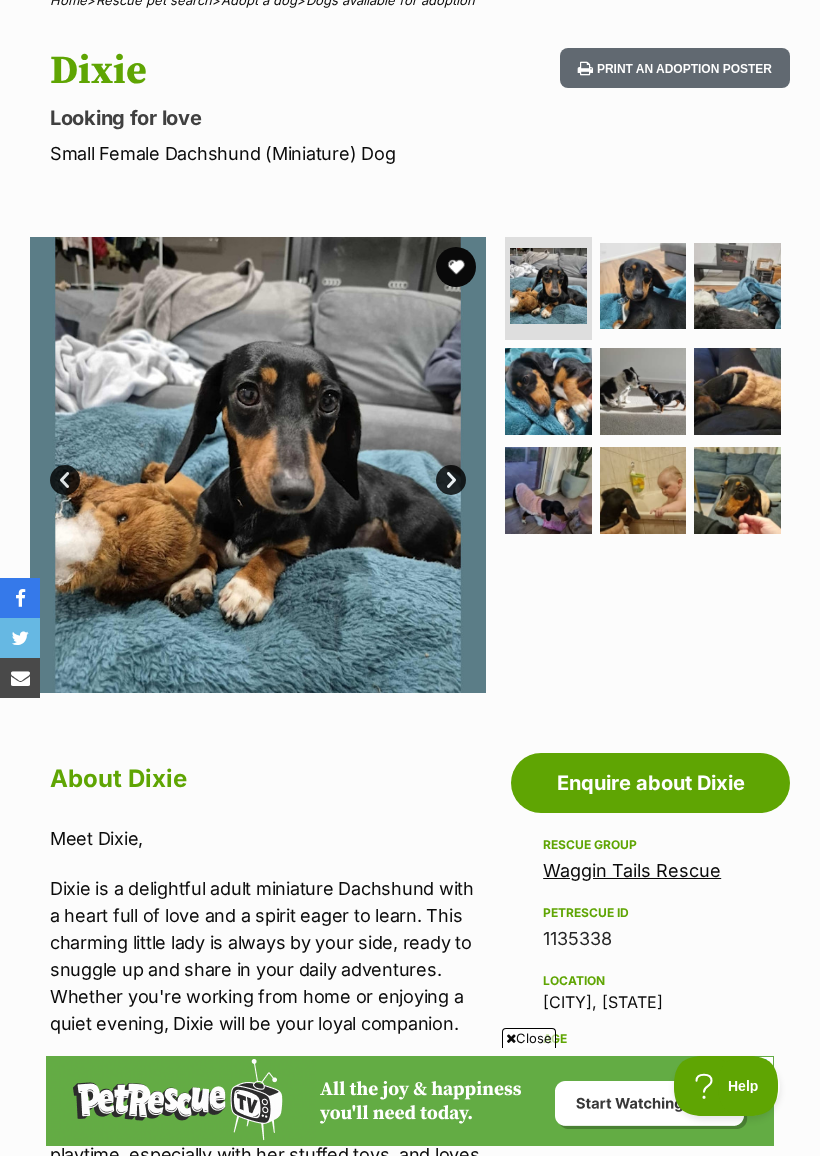 click at bounding box center [643, 286] 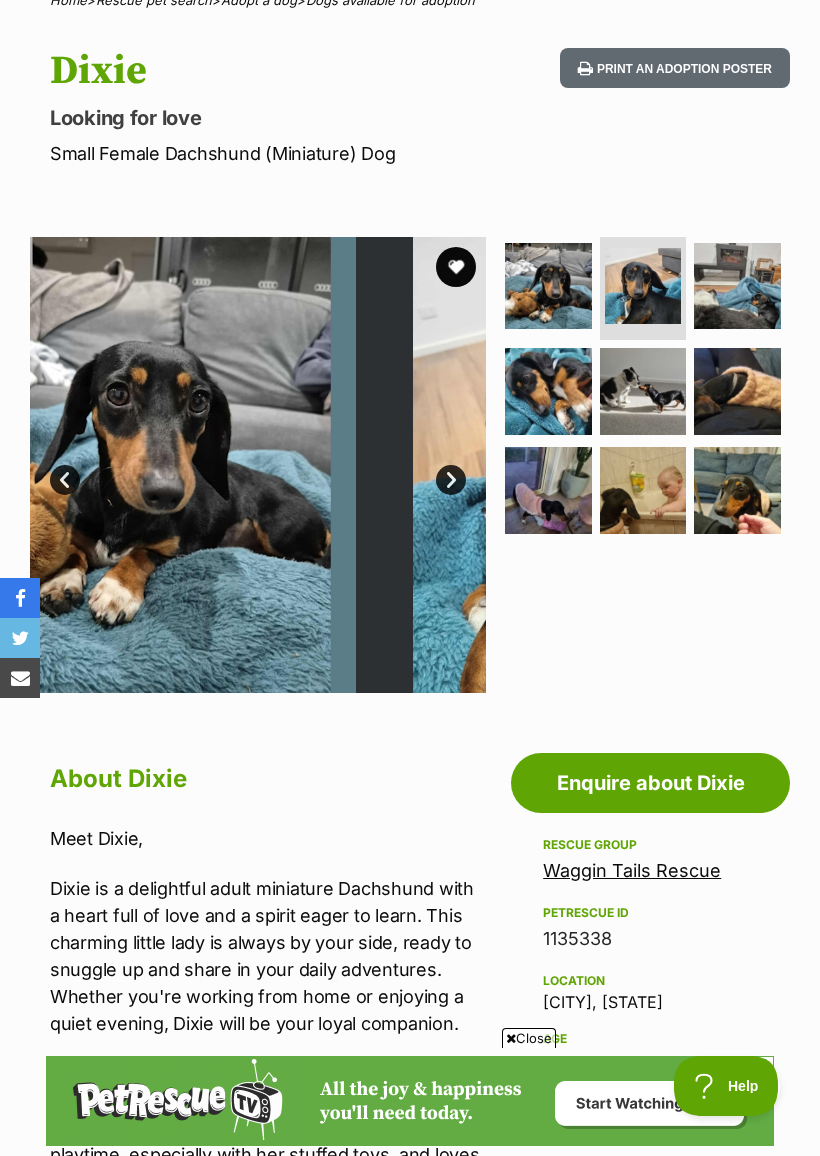 scroll, scrollTop: 0, scrollLeft: 0, axis: both 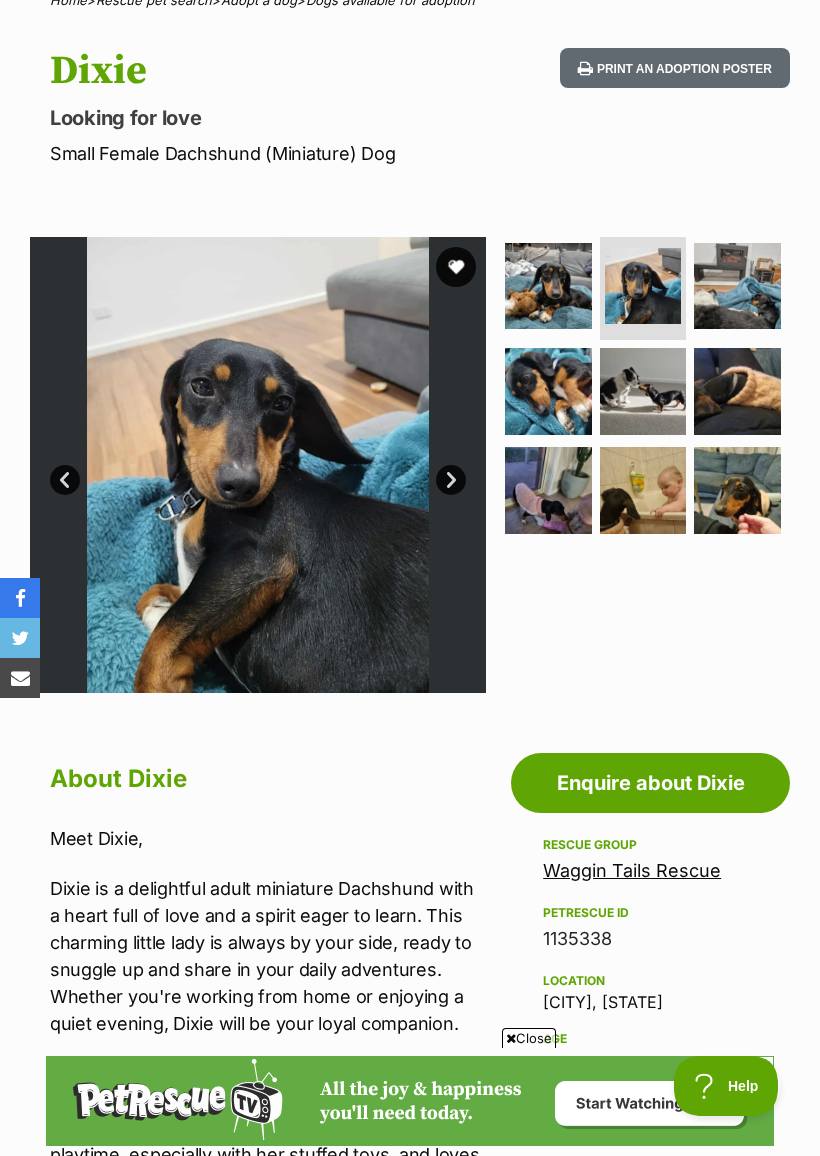 click at bounding box center [737, 286] 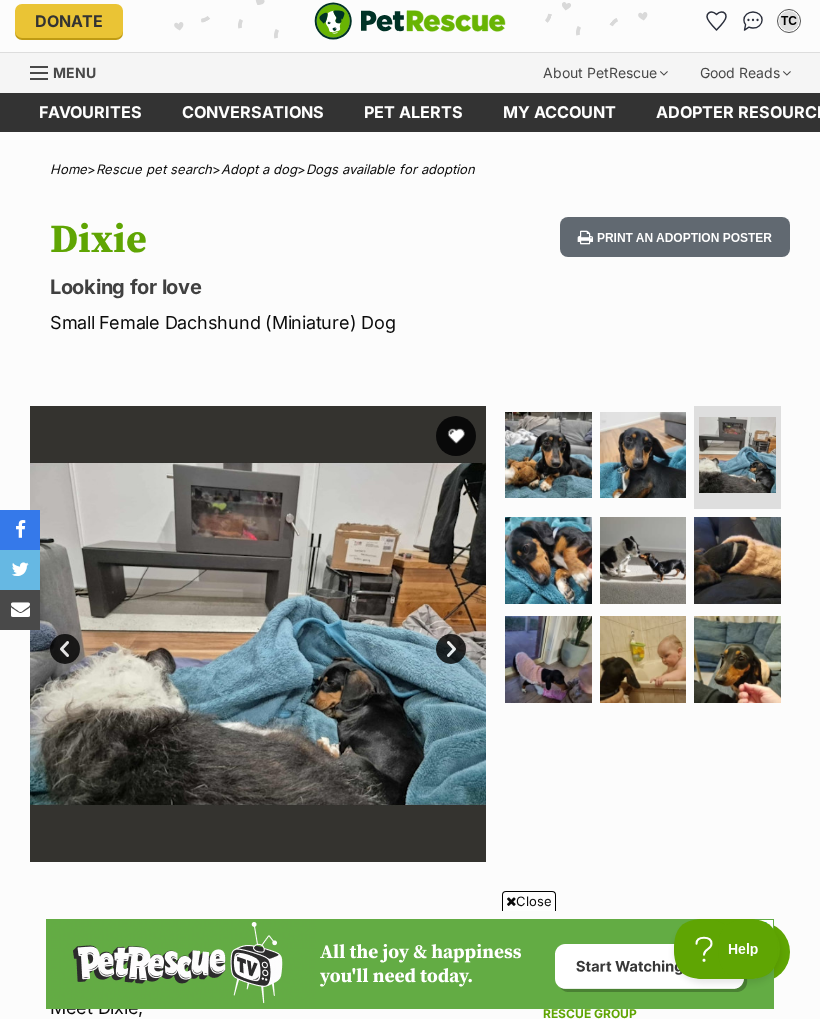 scroll, scrollTop: 0, scrollLeft: 0, axis: both 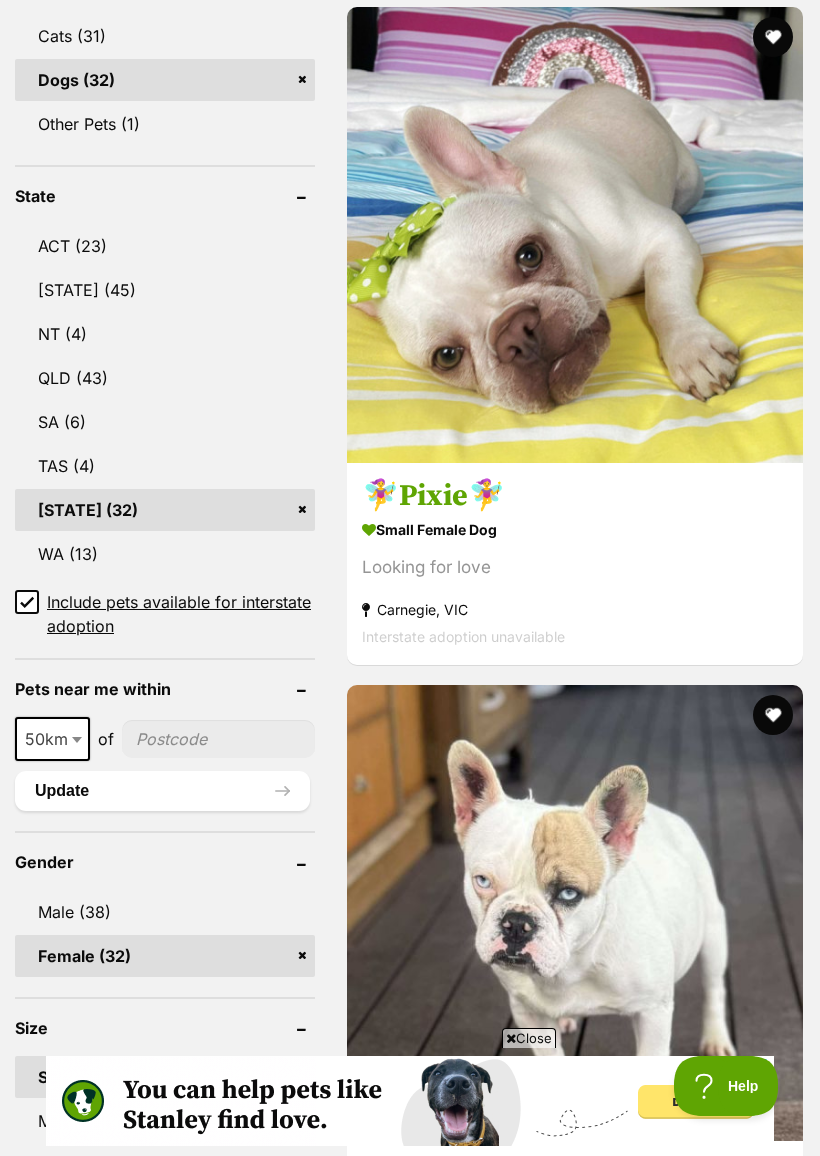 click on "small female Dog
Cuddly and Busy
[CITY], [STATE]
Interstate adoption unavailable" at bounding box center (575, 2839) 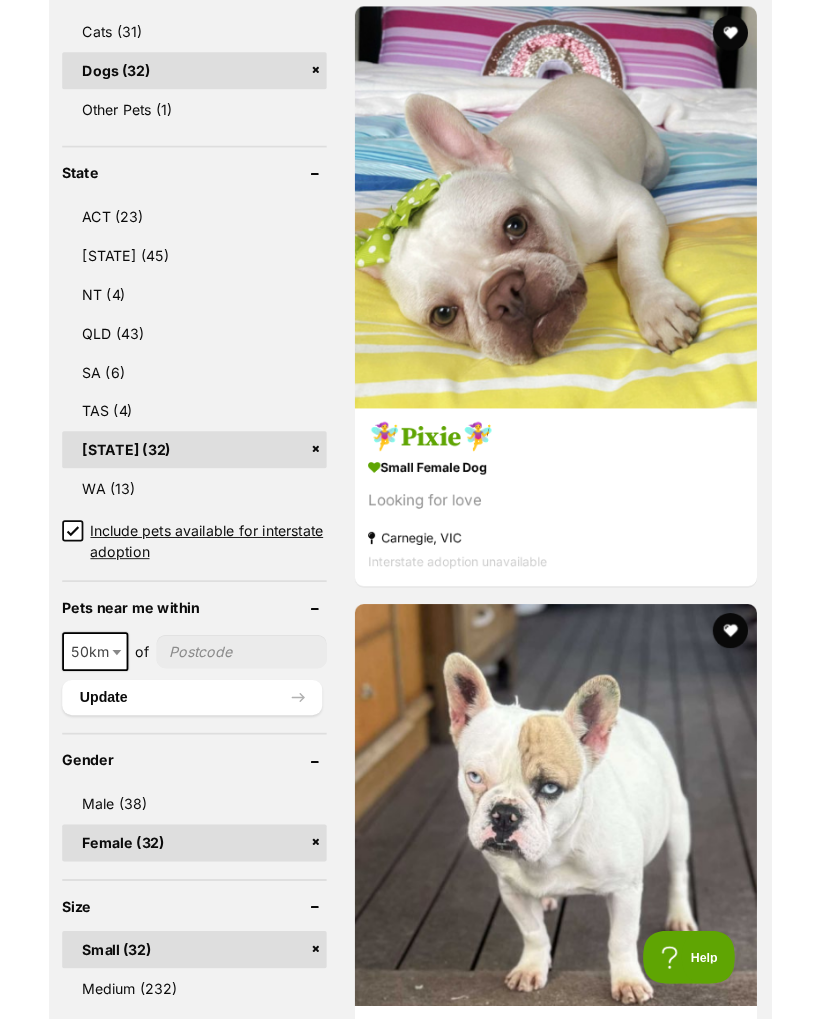 scroll, scrollTop: 1100, scrollLeft: 0, axis: vertical 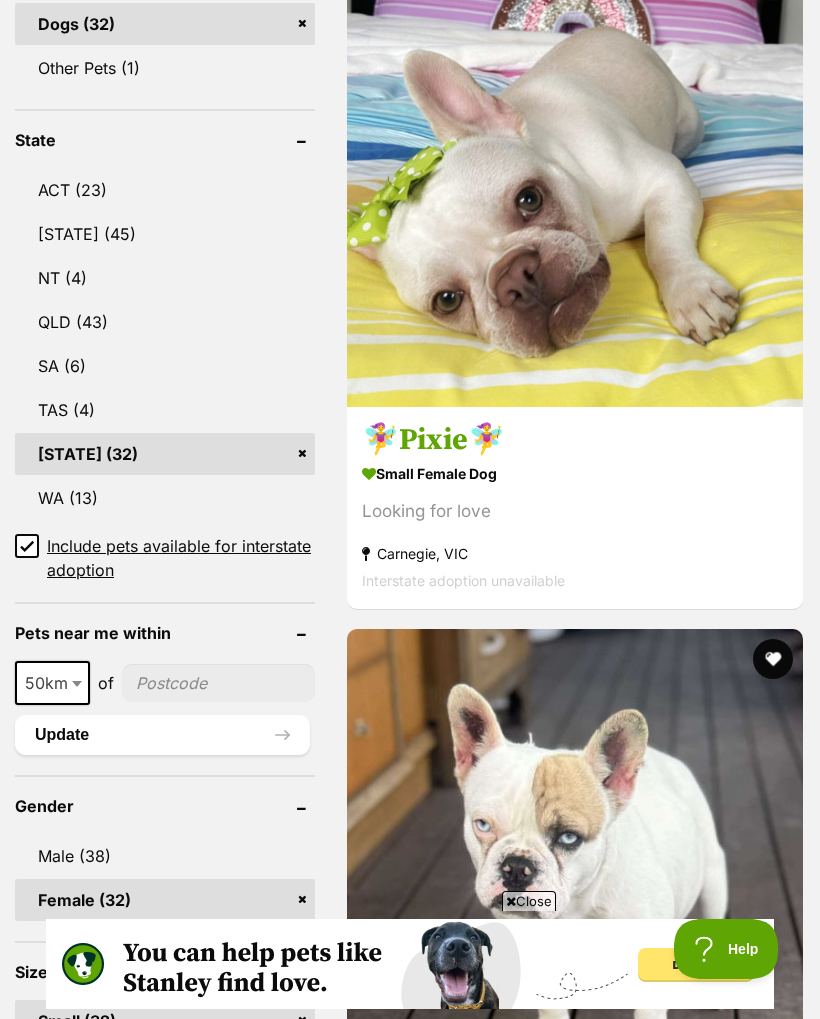 click on "small female Dog
Looking for love
[SUBURB], [STATE]
Interstate adoption" at bounding box center (575, 1881) 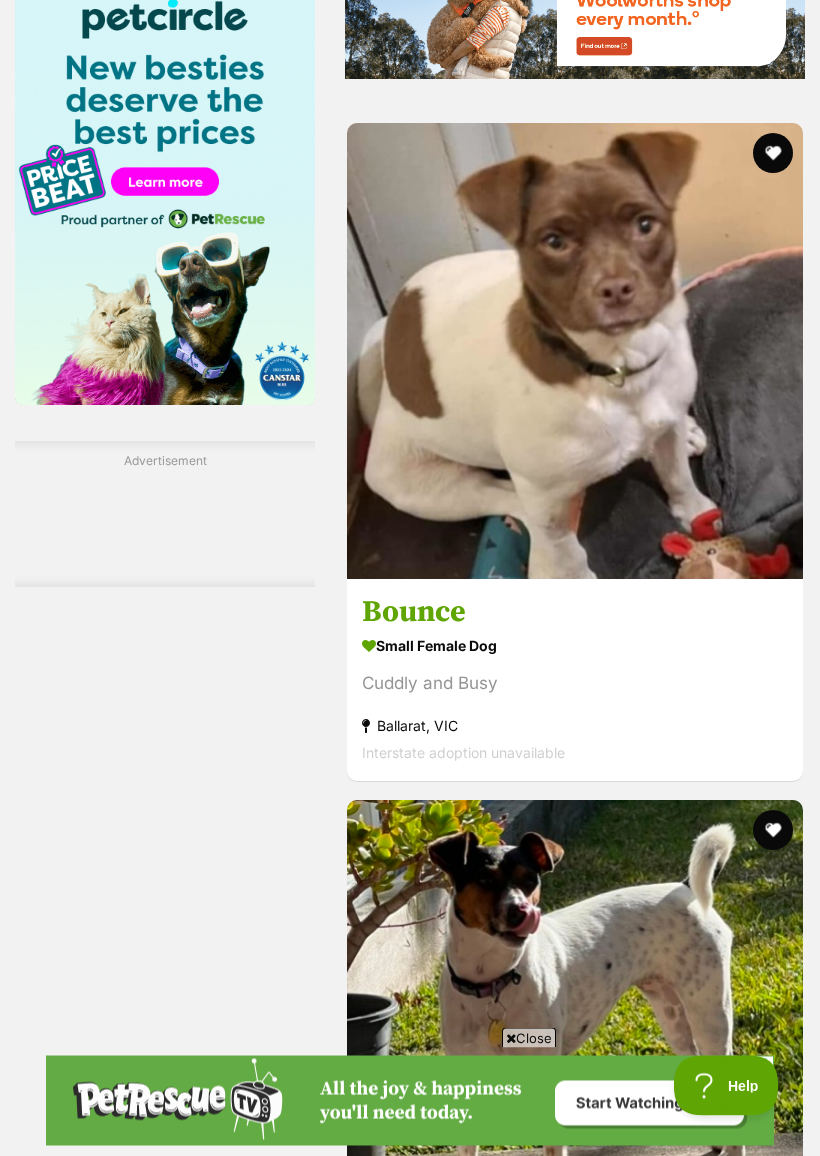scroll, scrollTop: 3185, scrollLeft: 0, axis: vertical 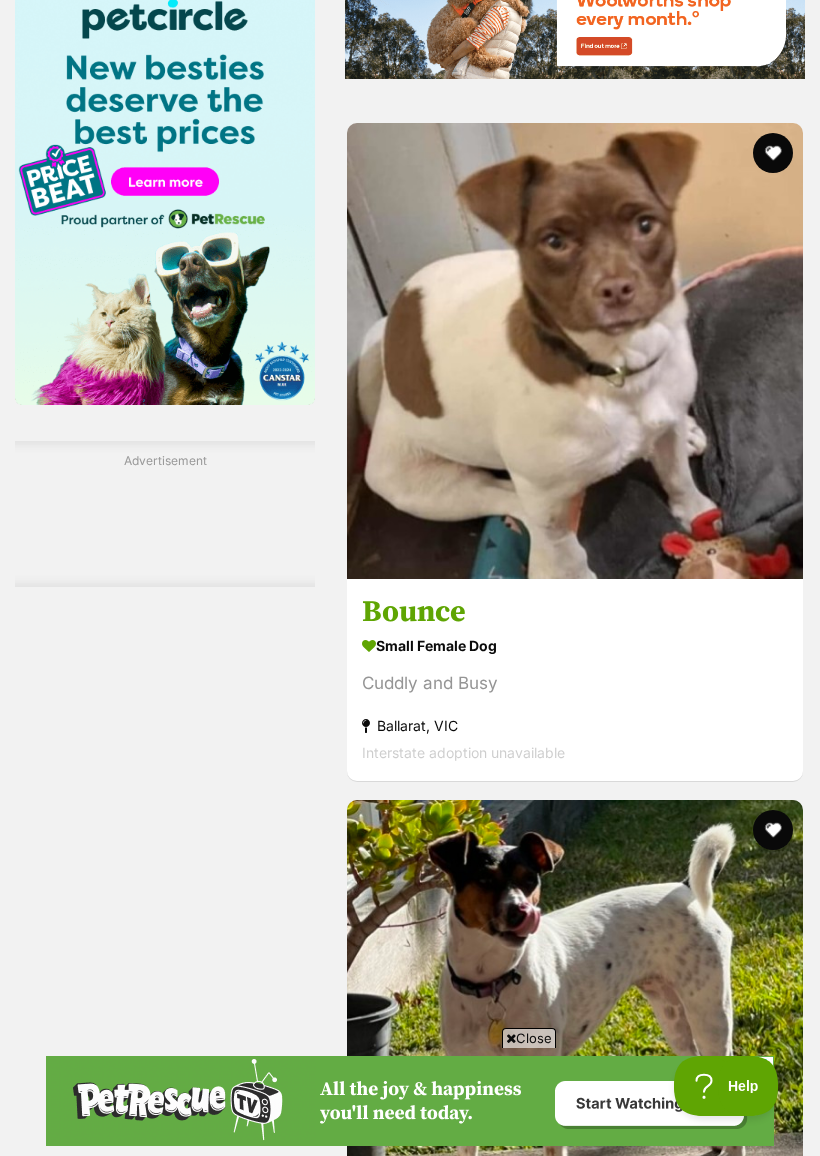 click on "small female Dog" at bounding box center [575, 5387] 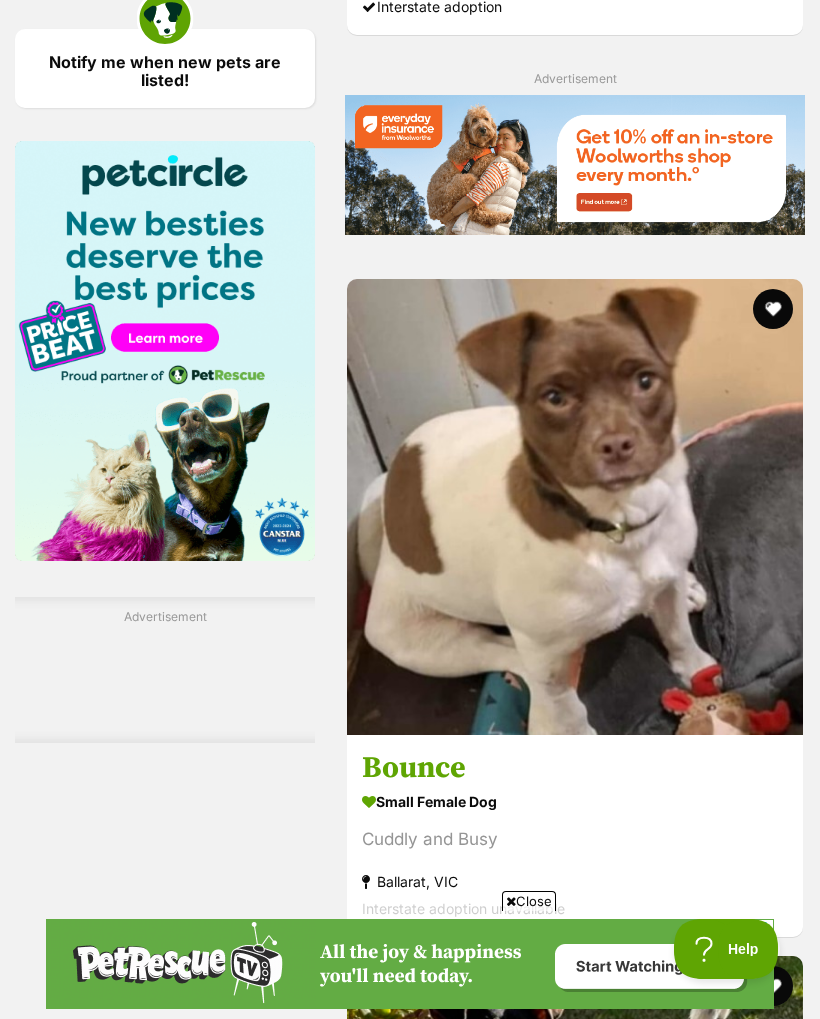 scroll, scrollTop: 3024, scrollLeft: 0, axis: vertical 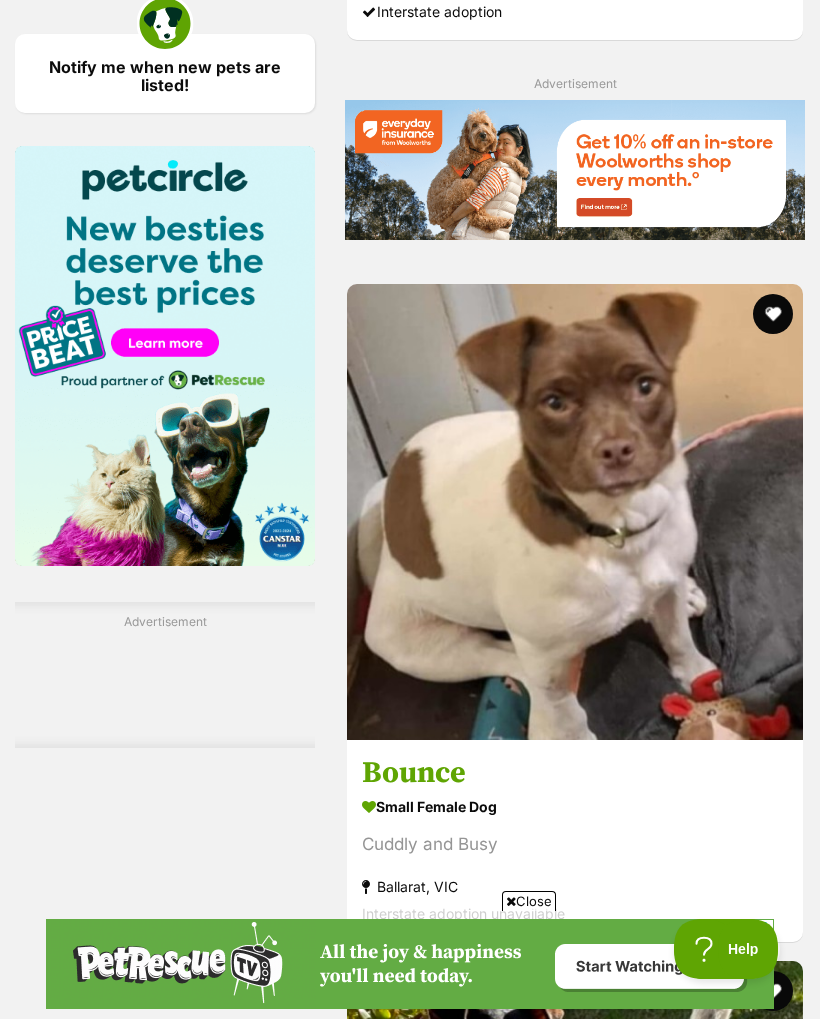 click at bounding box center (575, 5931) 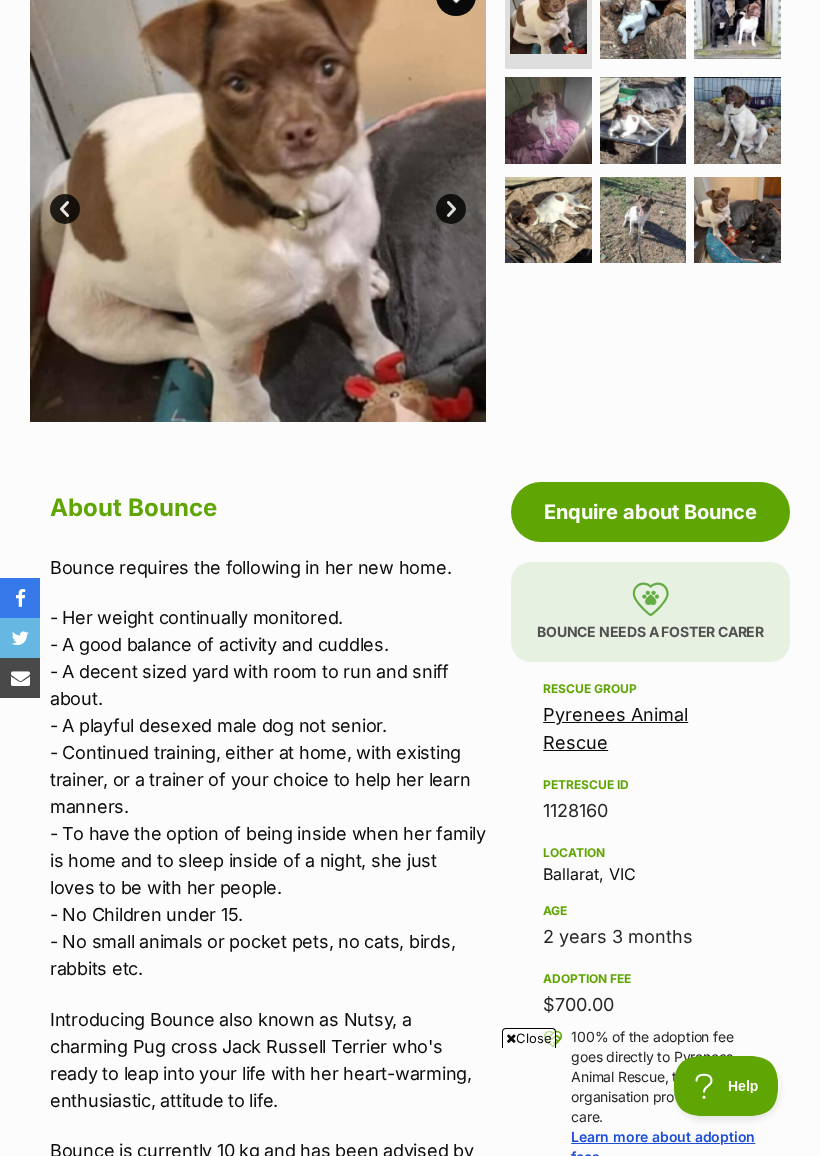 scroll, scrollTop: 0, scrollLeft: 0, axis: both 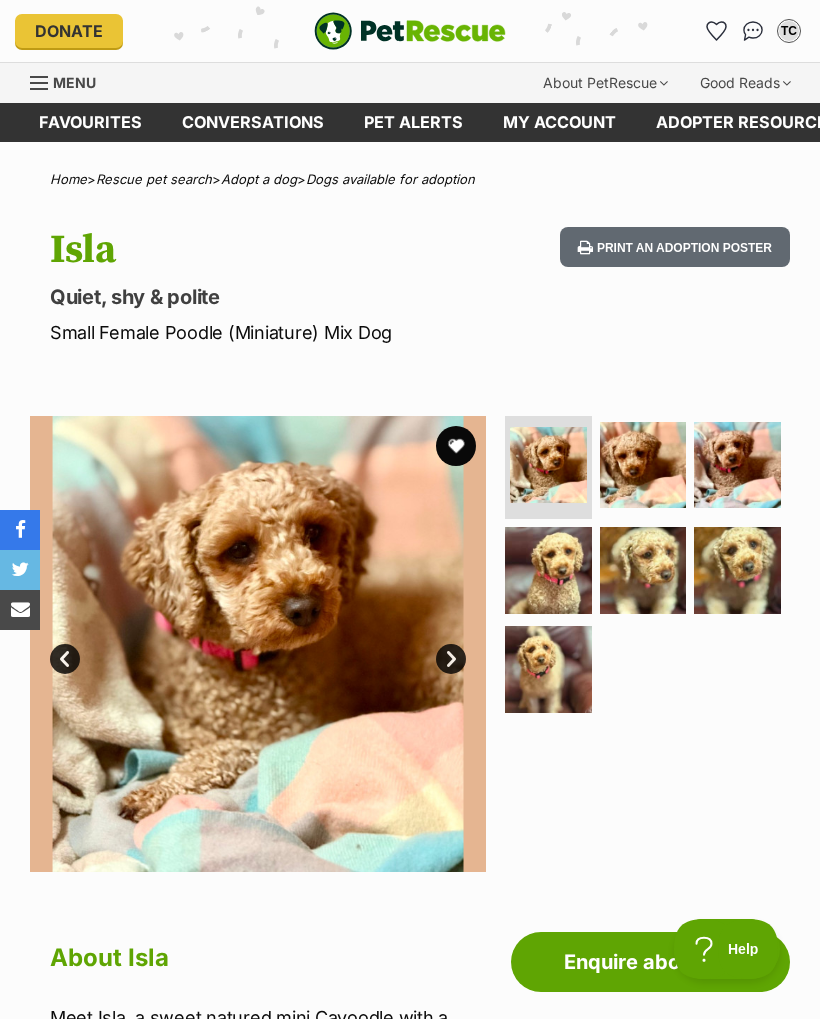 click at bounding box center (645, 644) 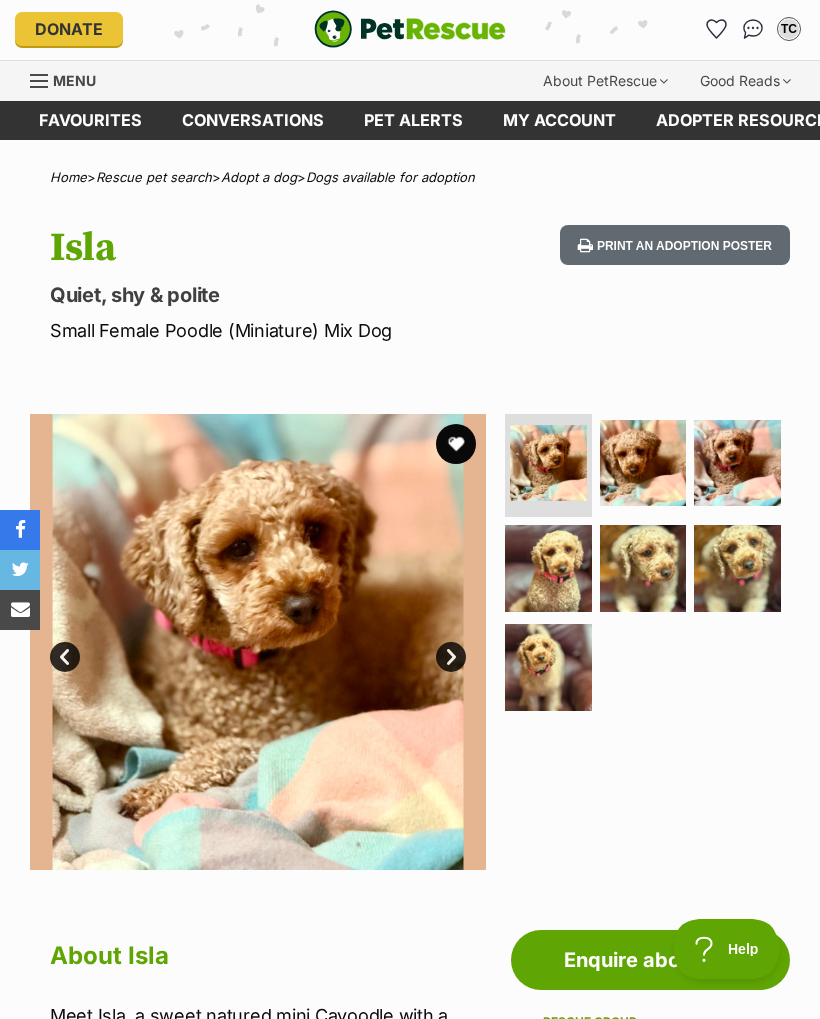 scroll, scrollTop: 0, scrollLeft: 0, axis: both 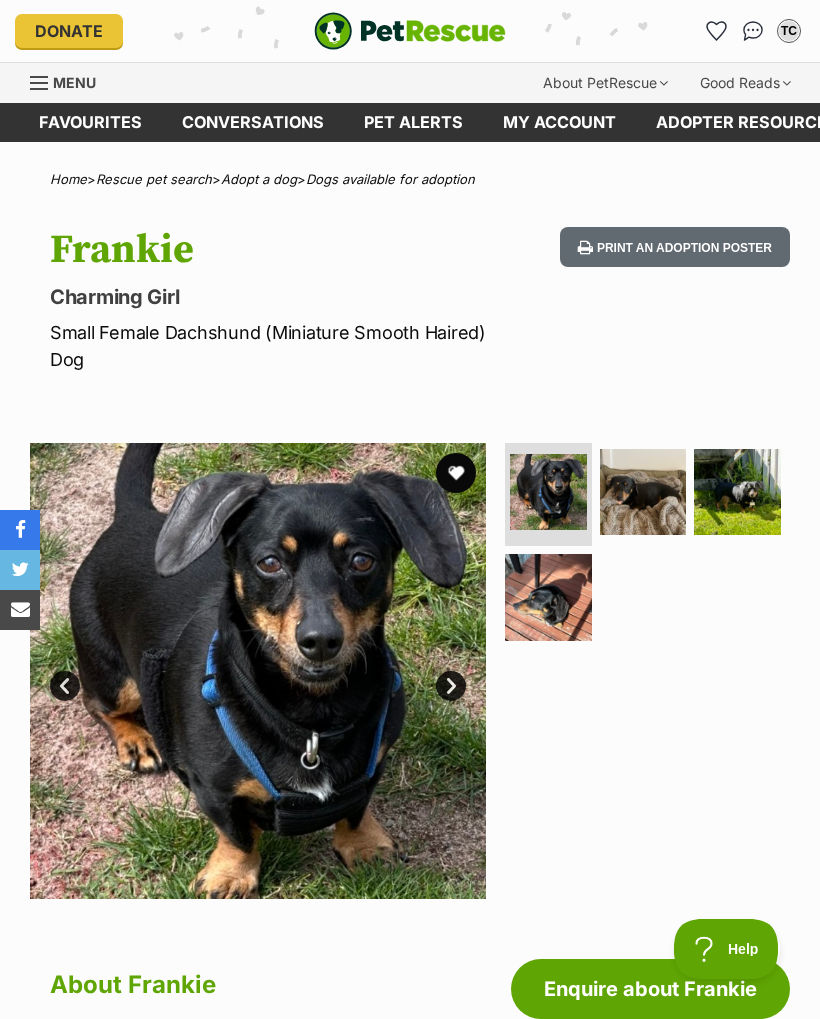 click at bounding box center [548, 597] 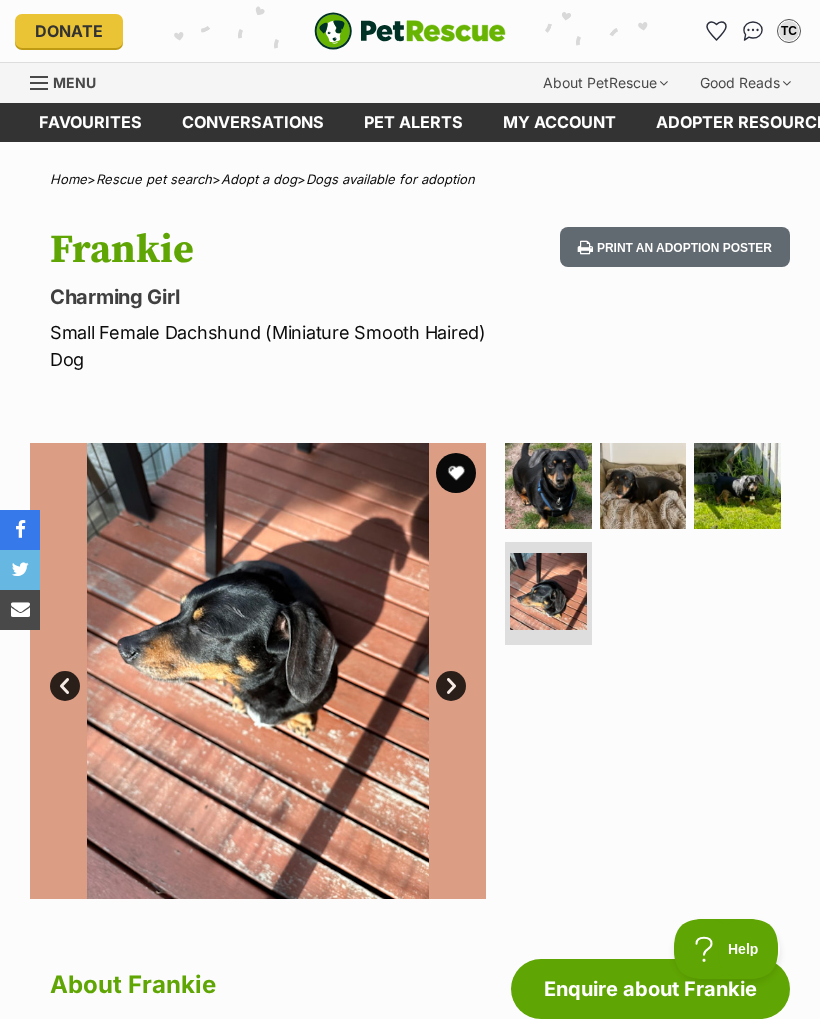 click at bounding box center [643, 486] 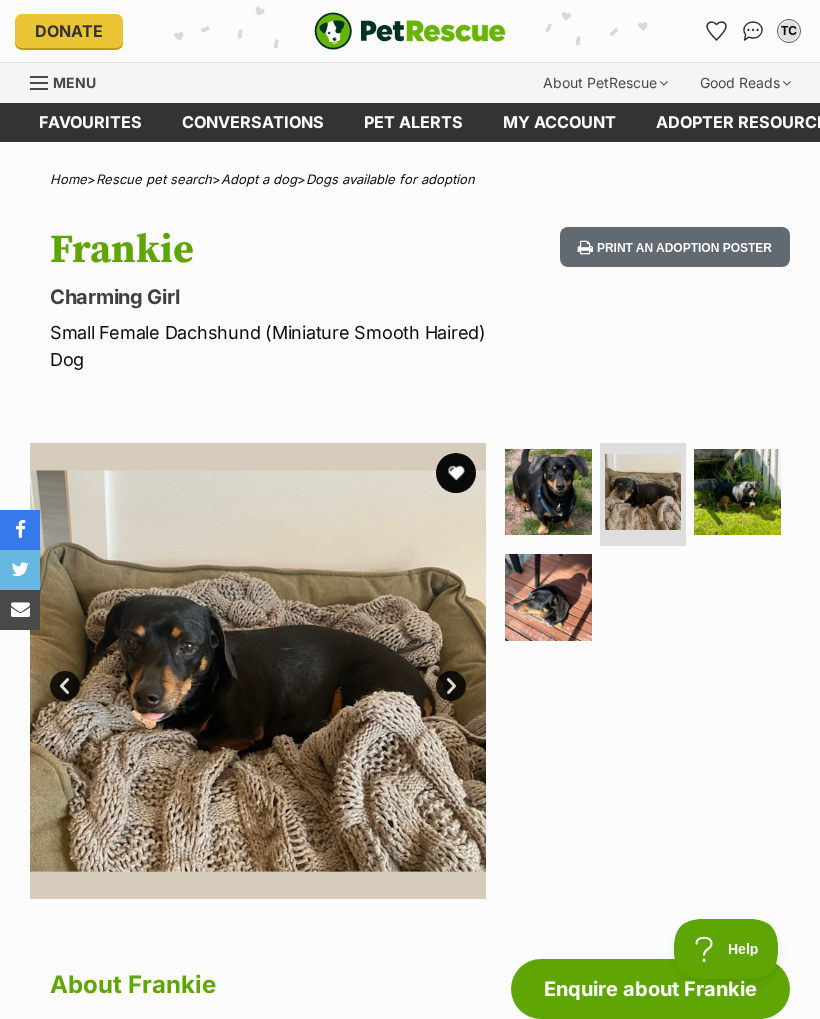 click at bounding box center (737, 492) 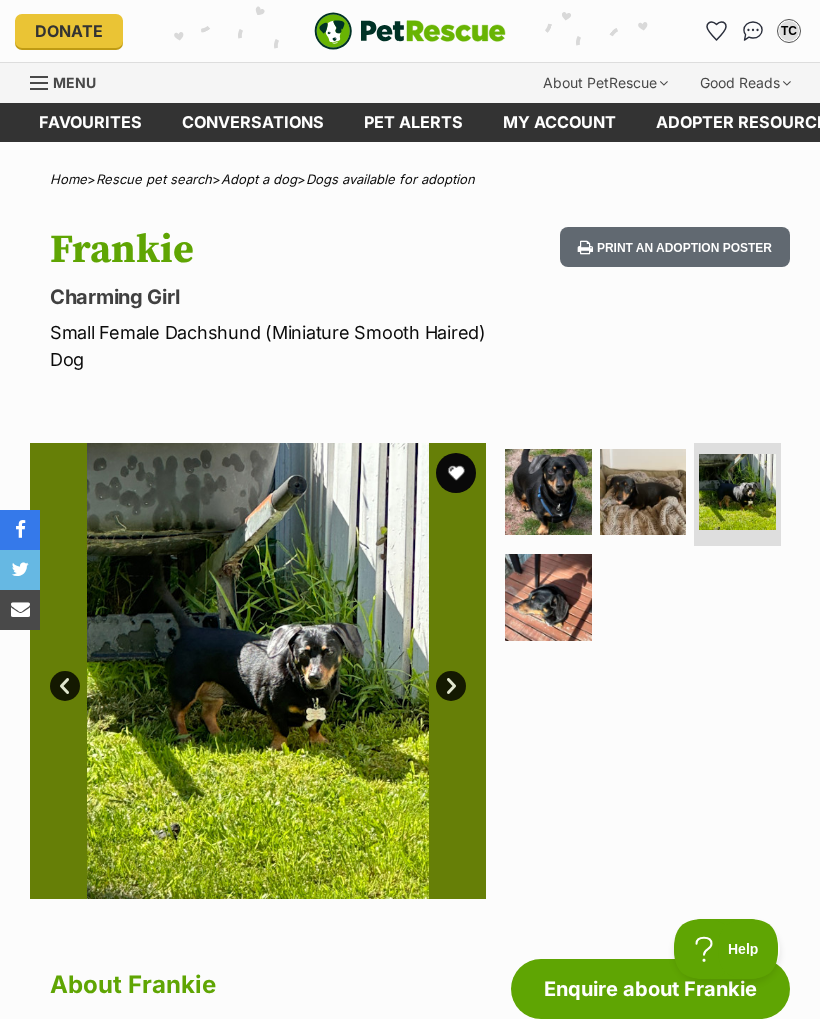 click at bounding box center [456, 473] 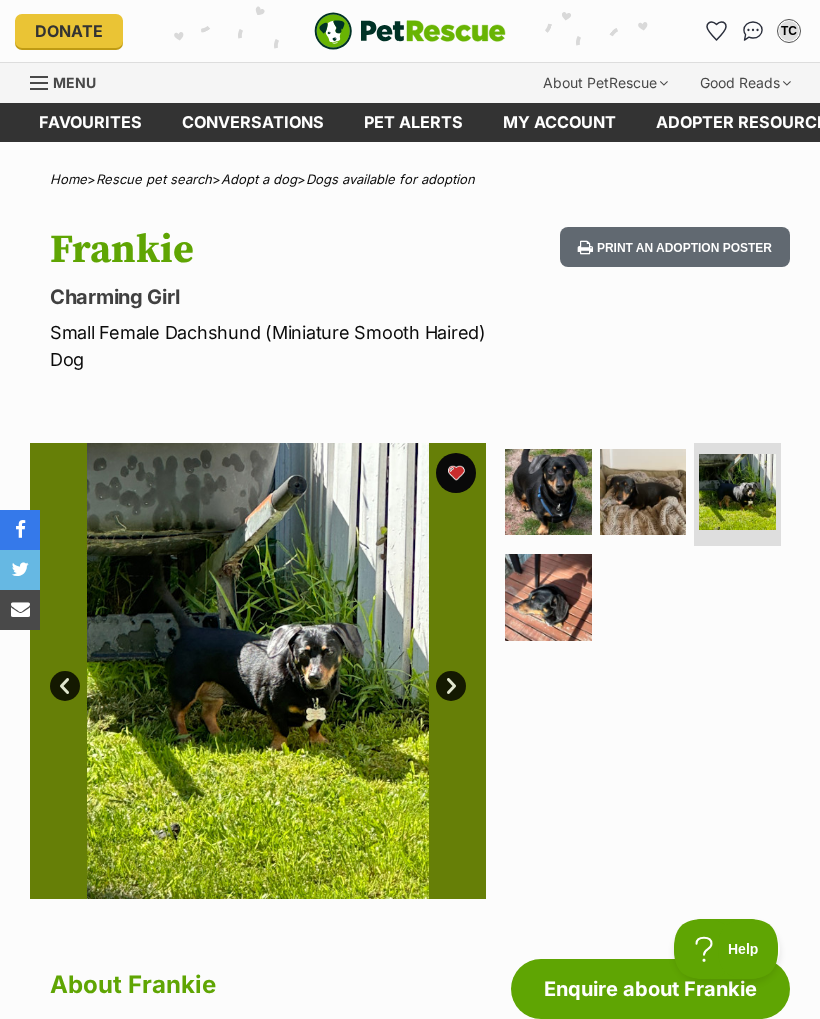 click on "My account" at bounding box center [559, 122] 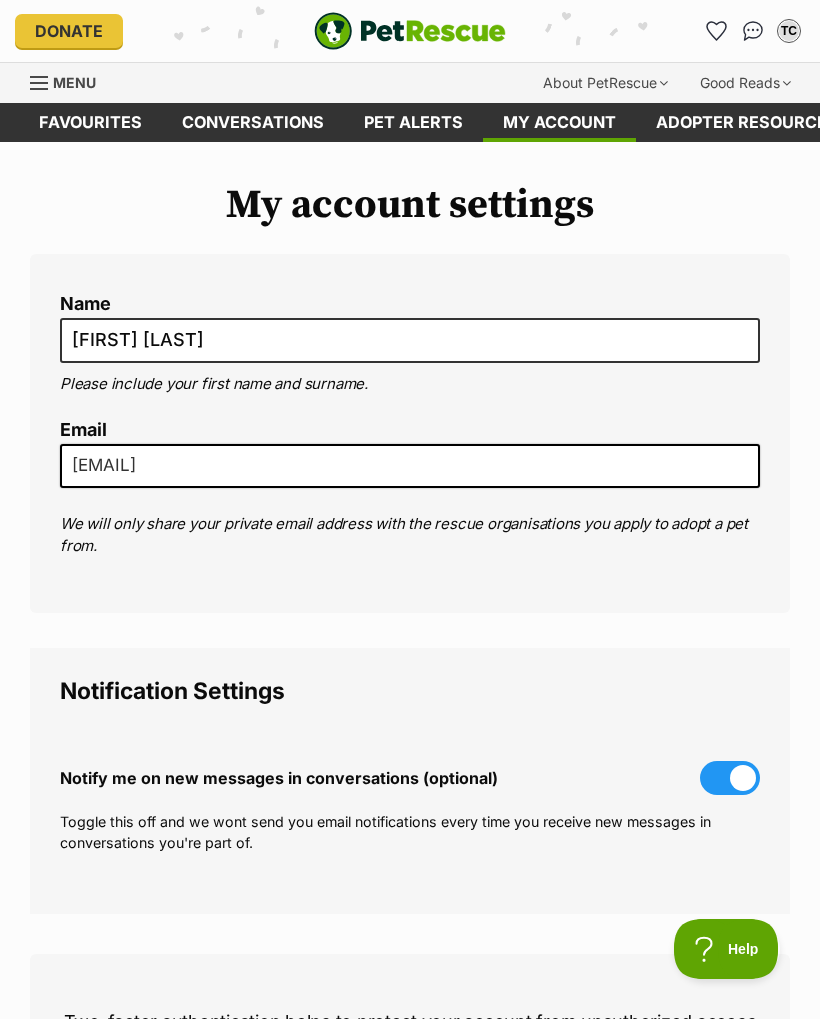 scroll, scrollTop: 0, scrollLeft: 0, axis: both 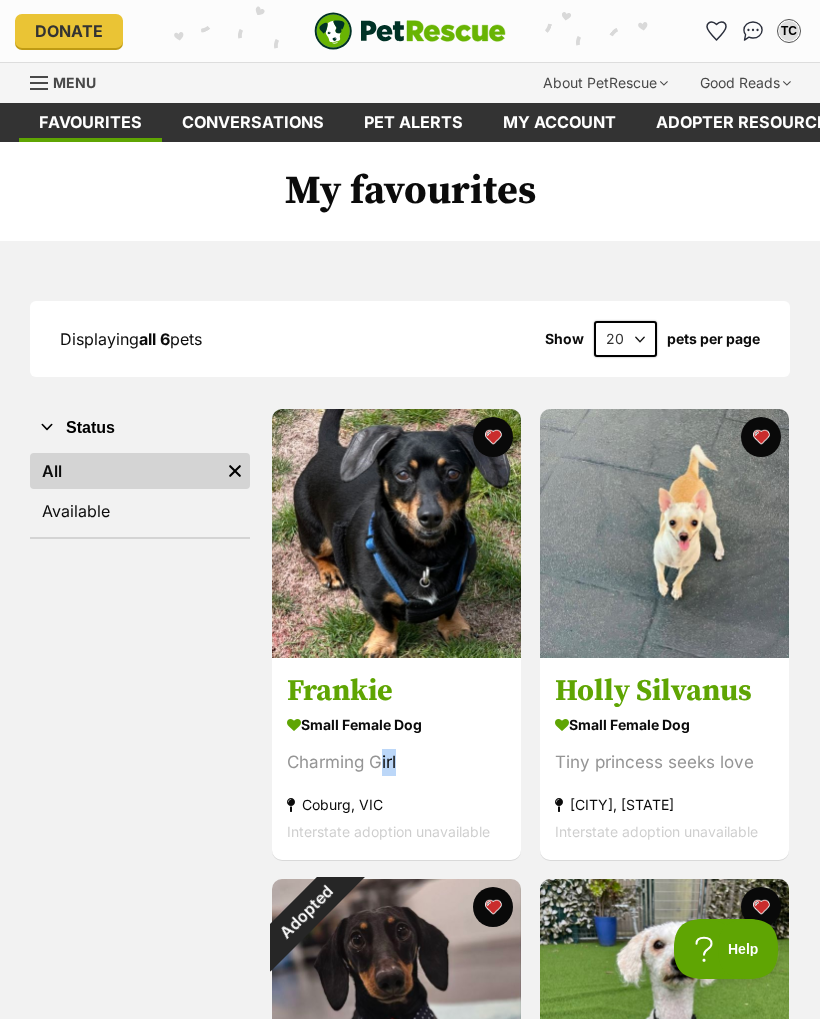 click on "Frankie" at bounding box center [396, 691] 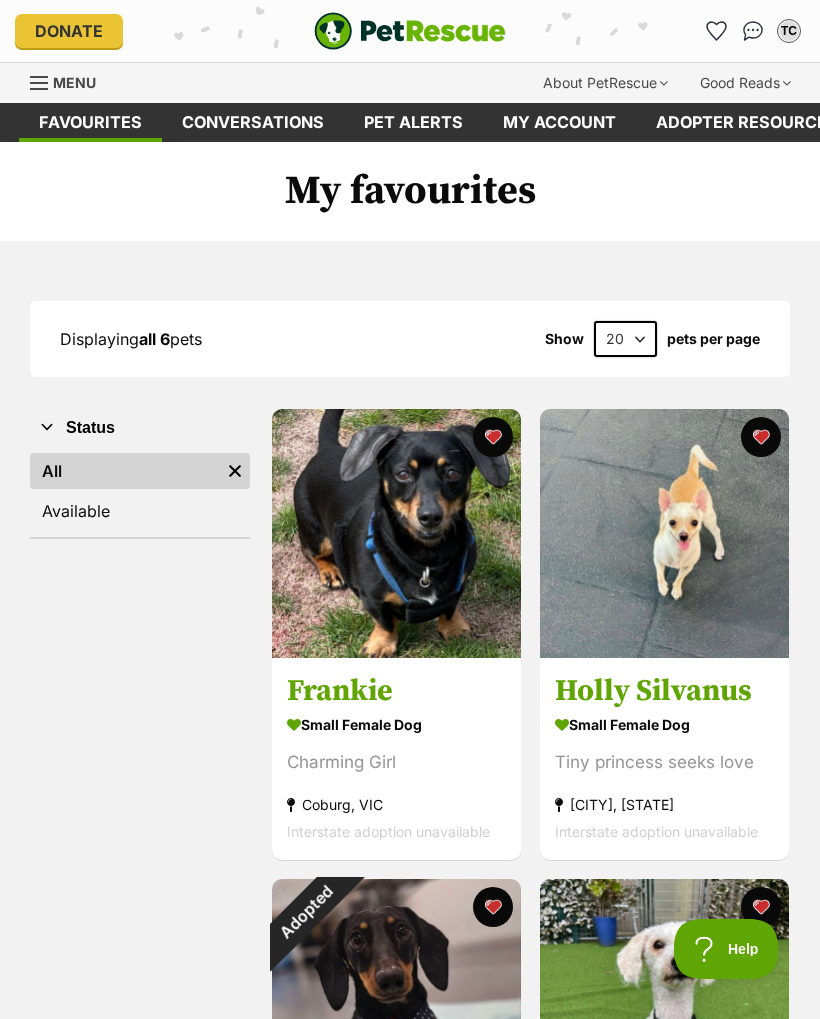 scroll, scrollTop: 0, scrollLeft: 0, axis: both 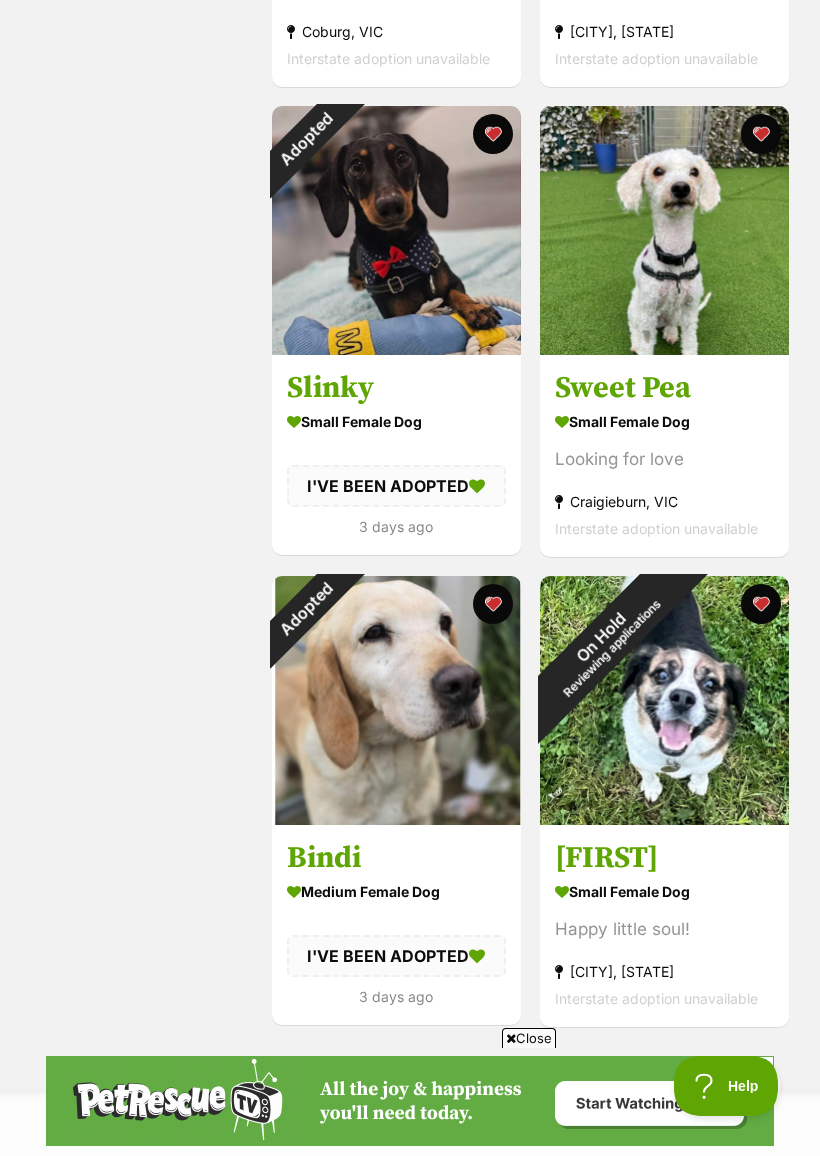 click on "Adopted" at bounding box center (305, 609) 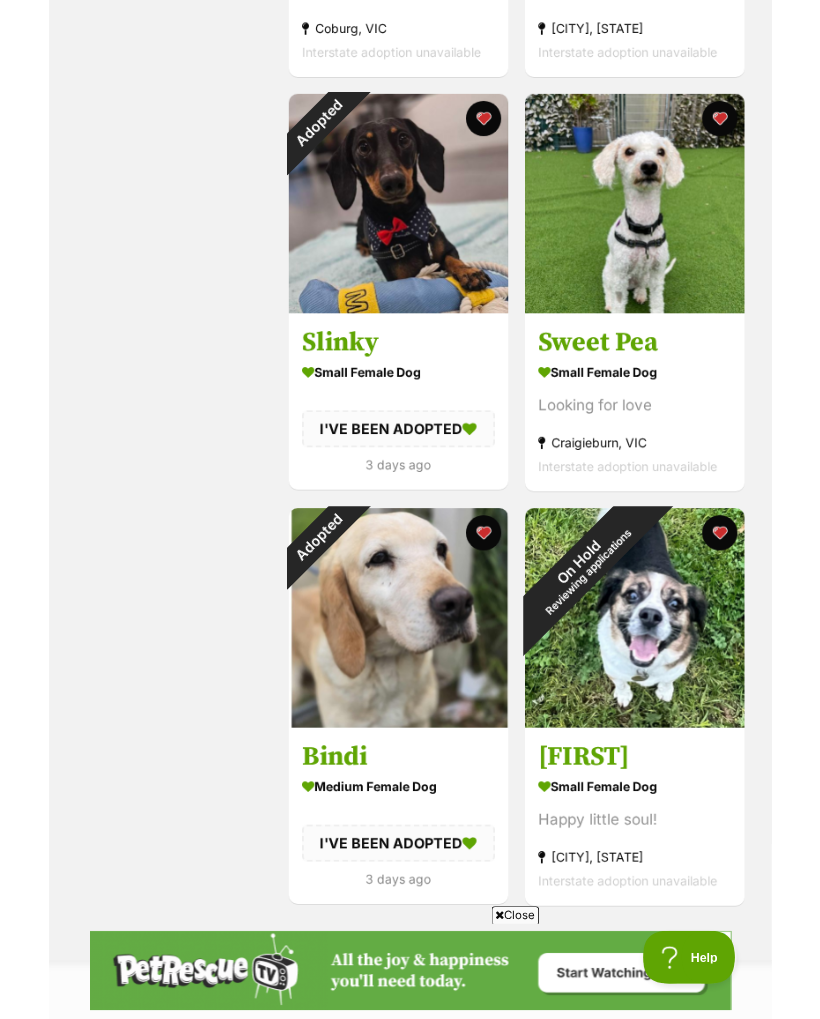 scroll, scrollTop: 829, scrollLeft: 0, axis: vertical 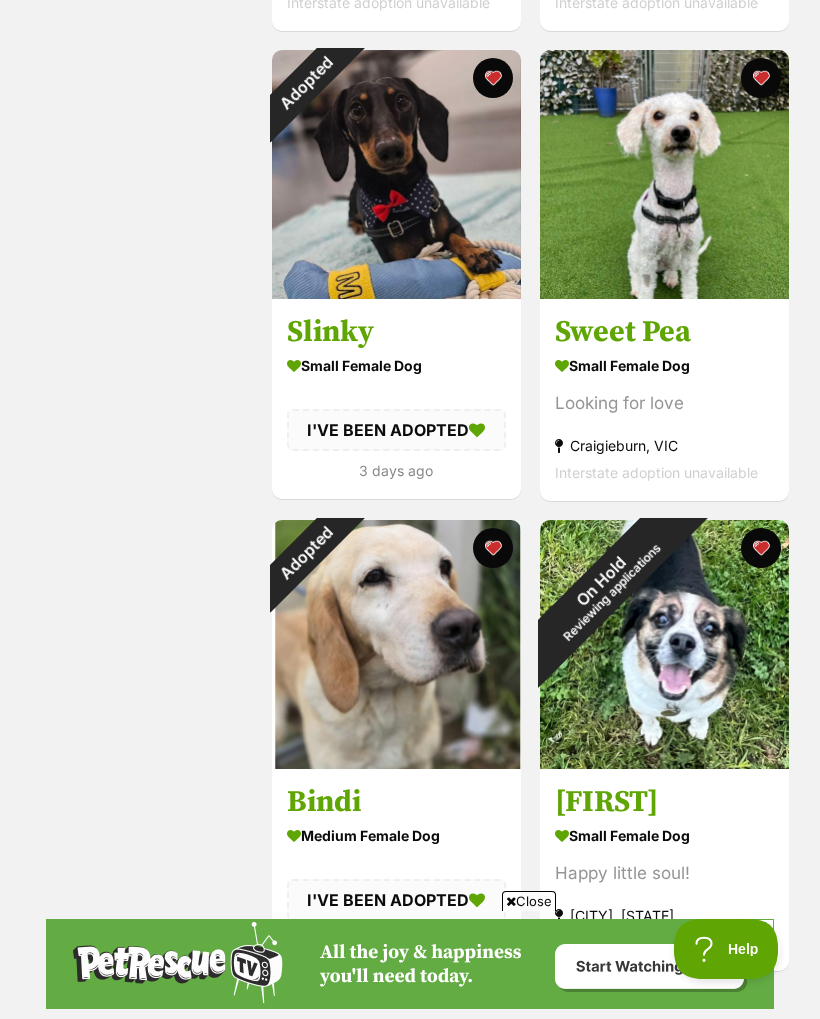 click at bounding box center (493, 548) 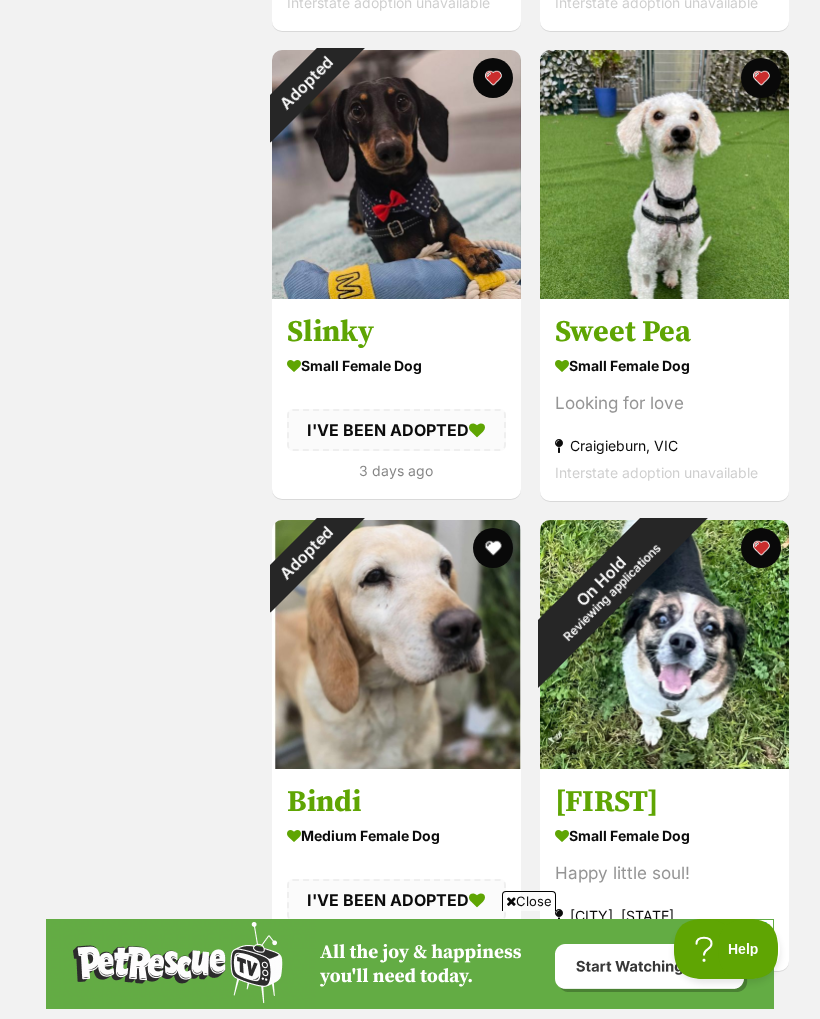 click at bounding box center [760, 548] 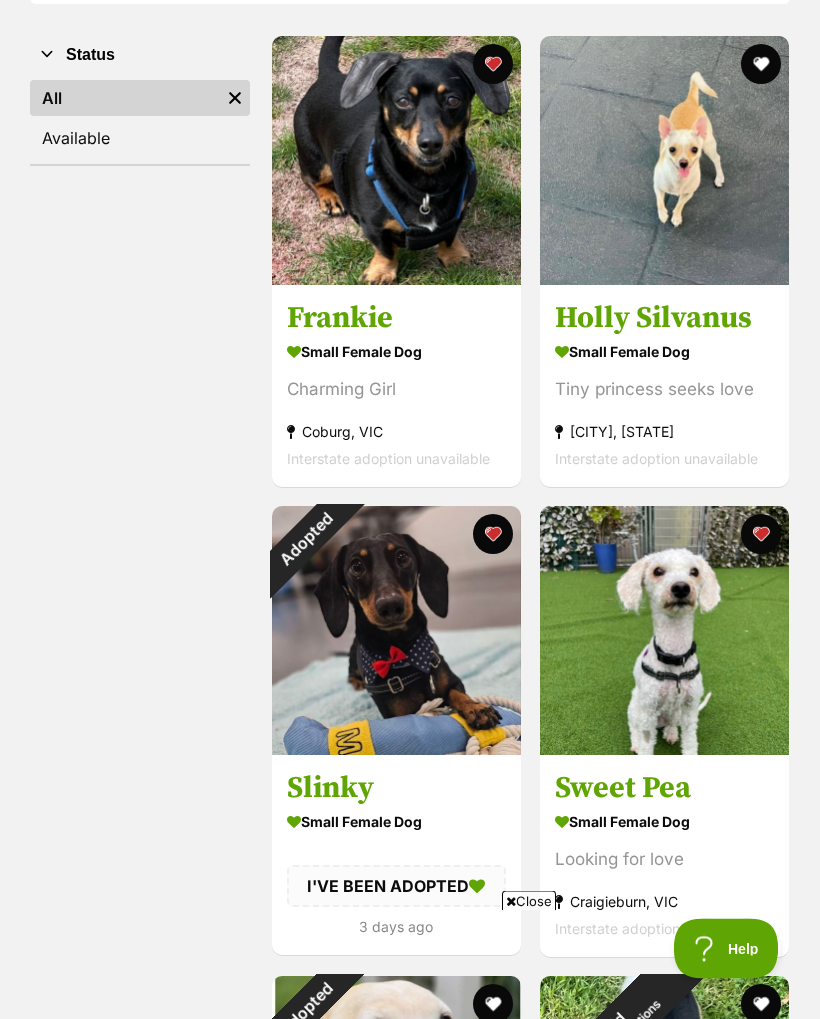 scroll, scrollTop: 373, scrollLeft: 0, axis: vertical 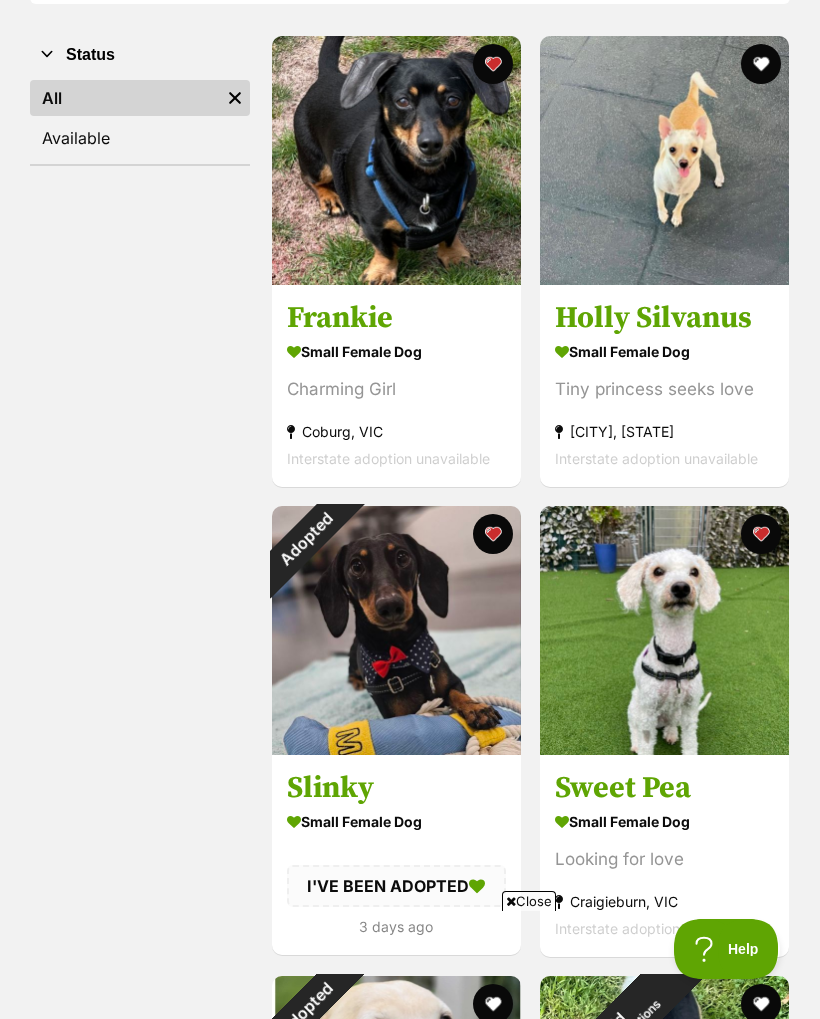 click at bounding box center (493, 534) 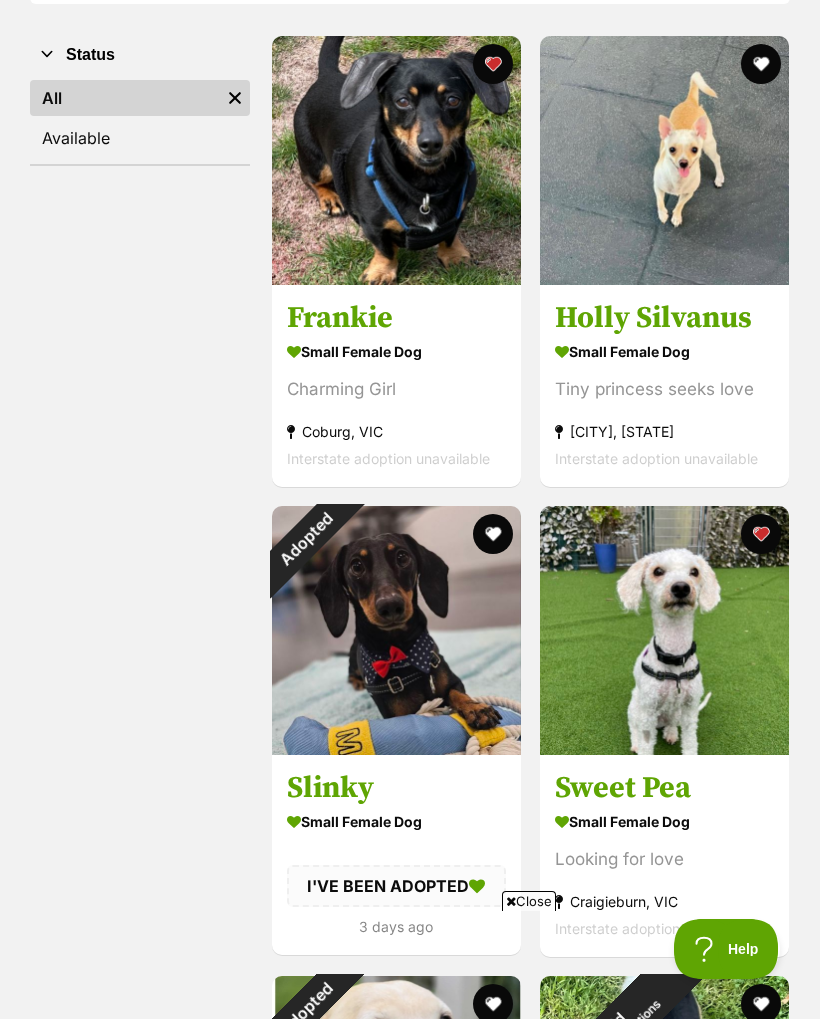 click at bounding box center (493, 534) 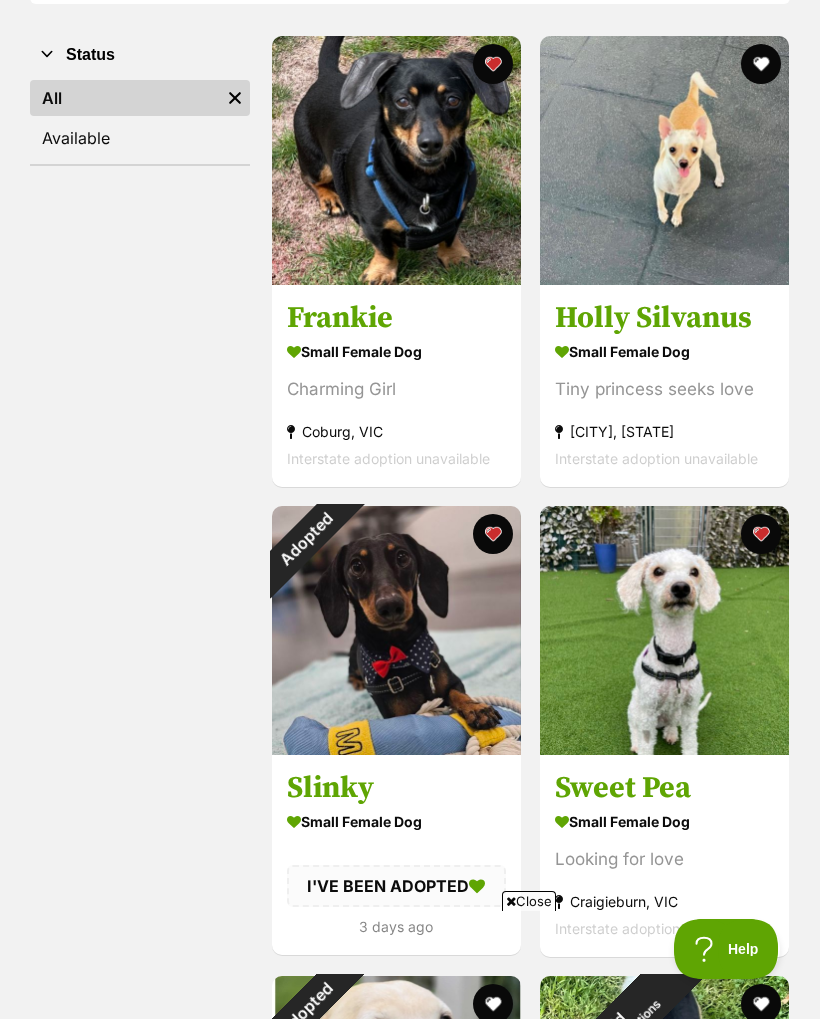 click at bounding box center (493, 534) 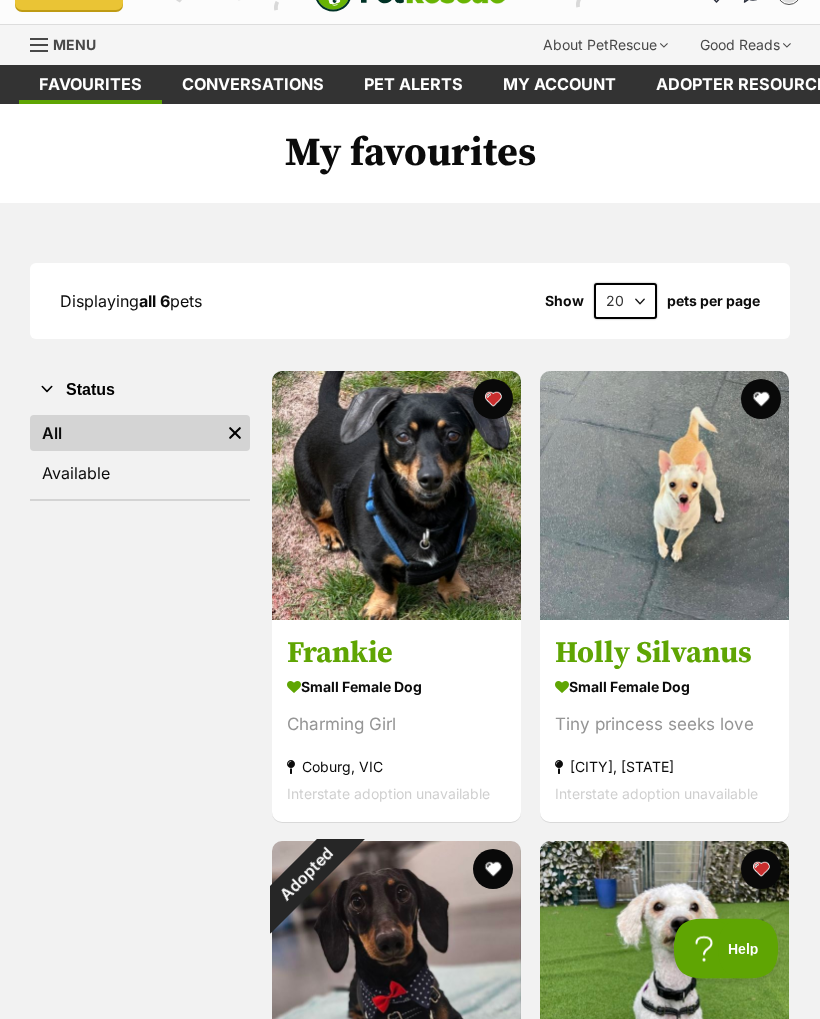scroll, scrollTop: 0, scrollLeft: 0, axis: both 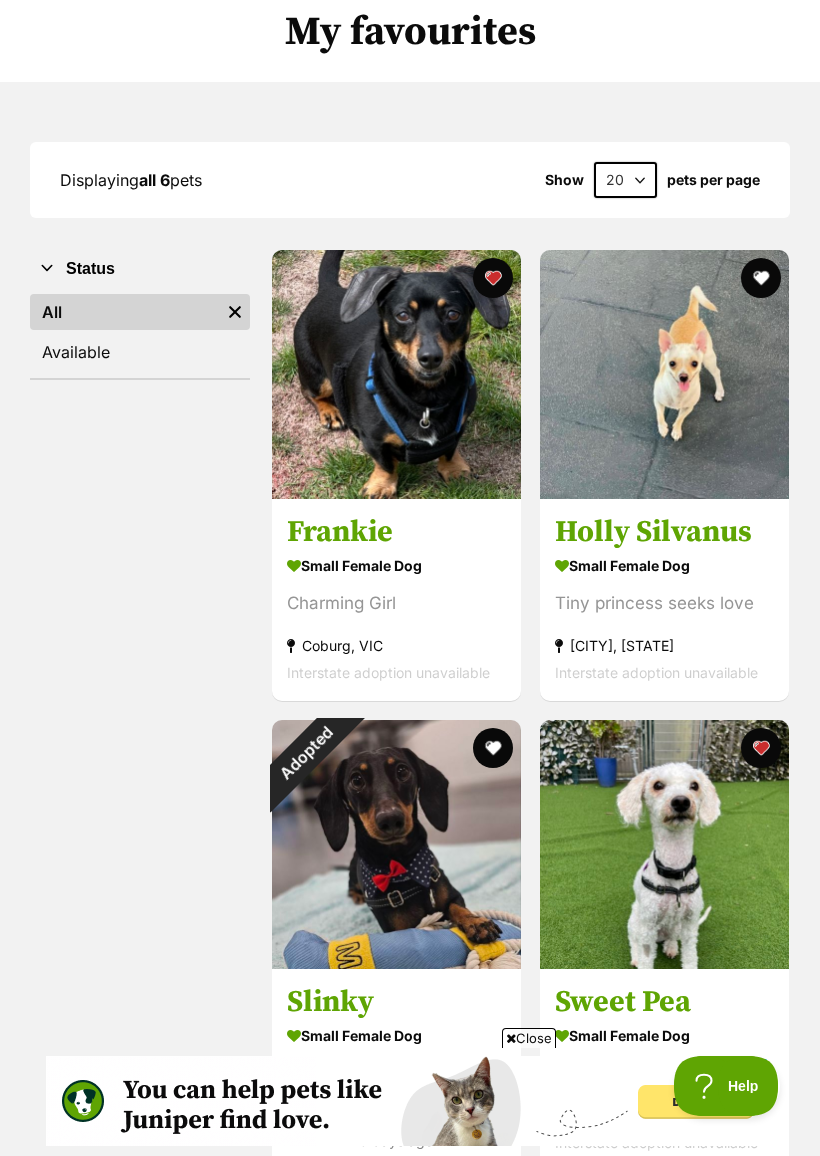 click on "small female Dog" at bounding box center [396, 565] 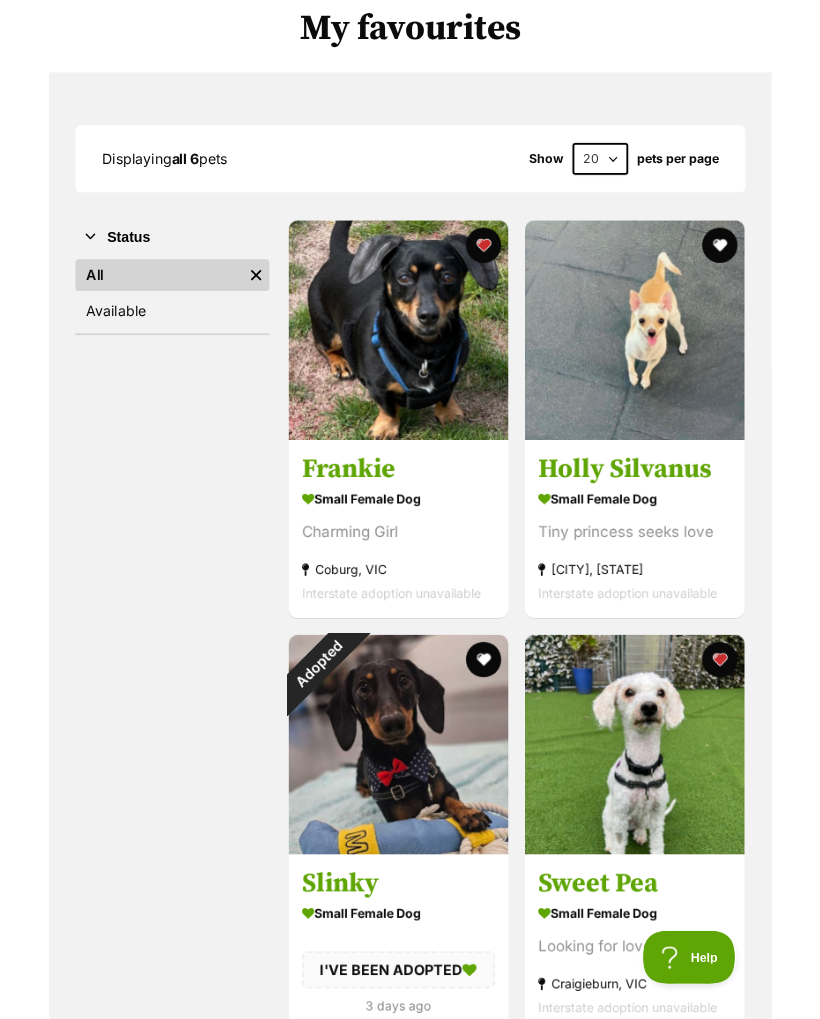 scroll, scrollTop: 215, scrollLeft: 0, axis: vertical 